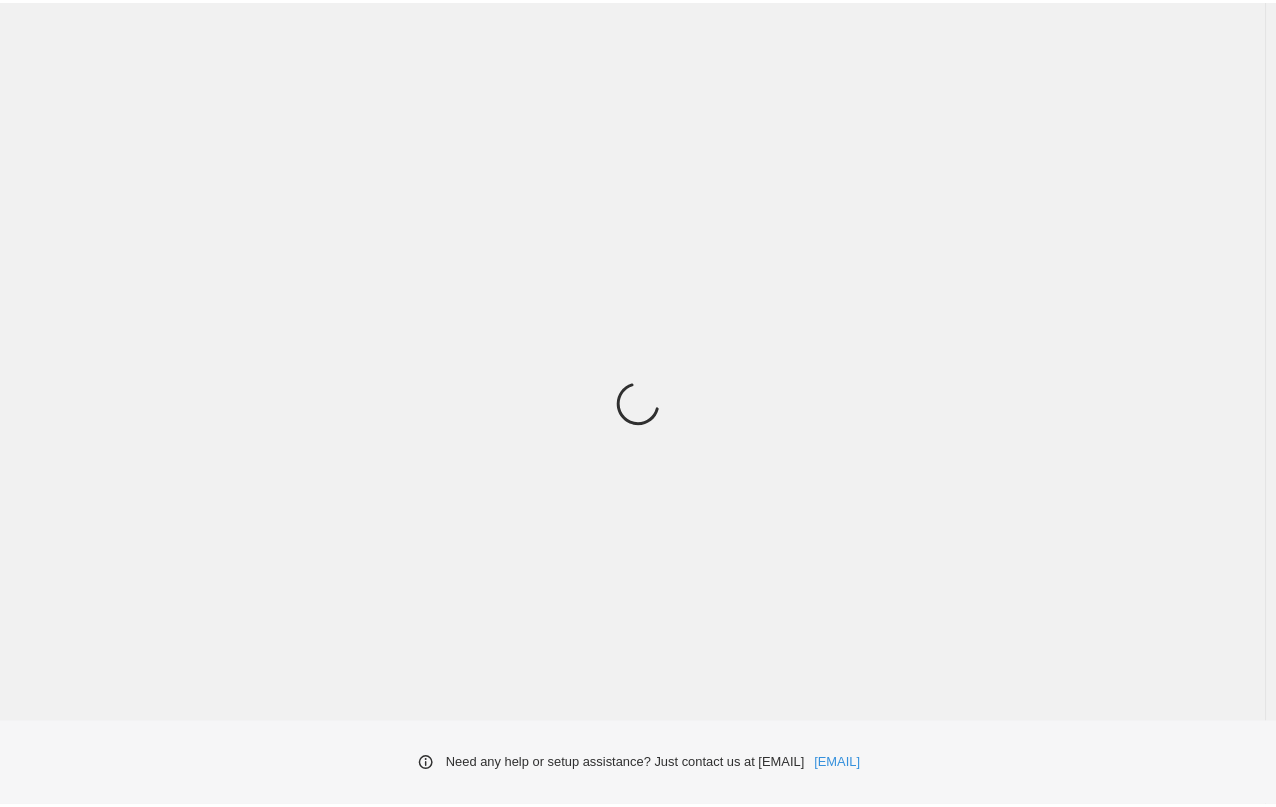 scroll, scrollTop: 0, scrollLeft: 0, axis: both 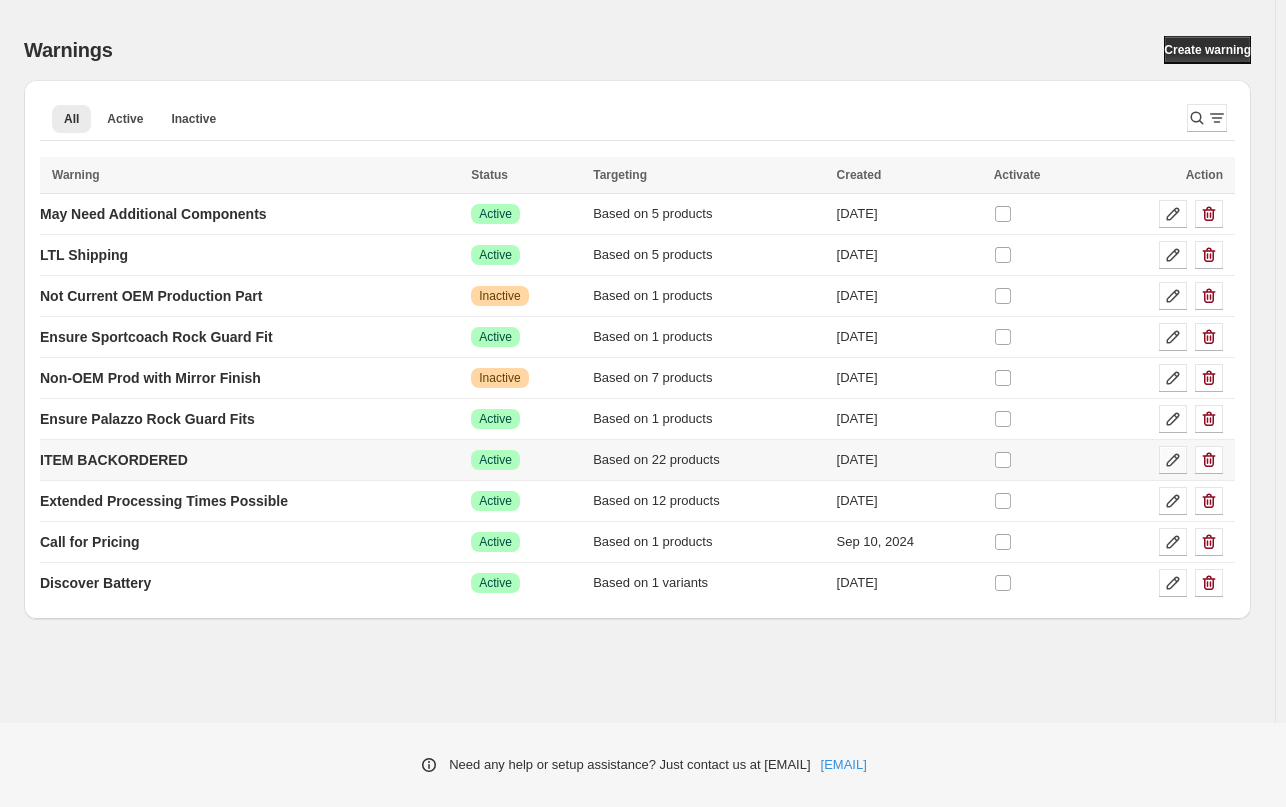 click 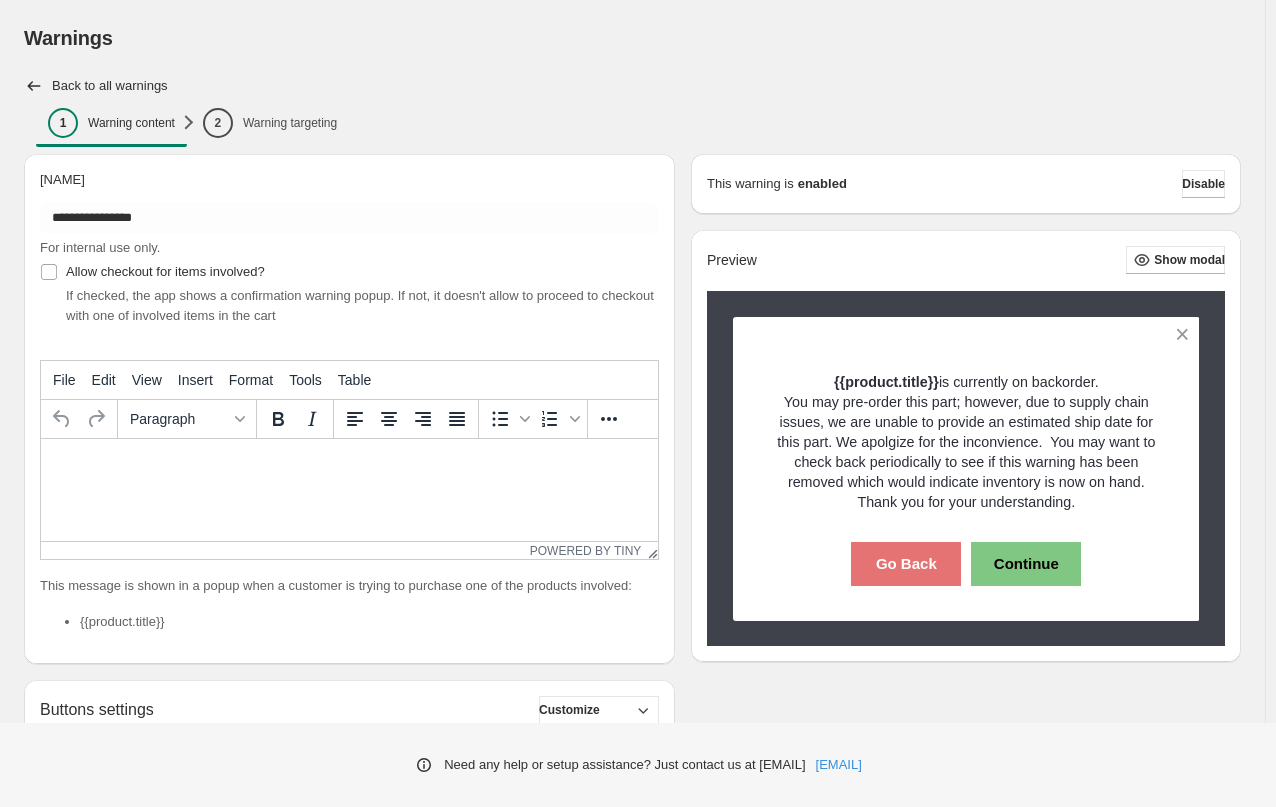 type on "**********" 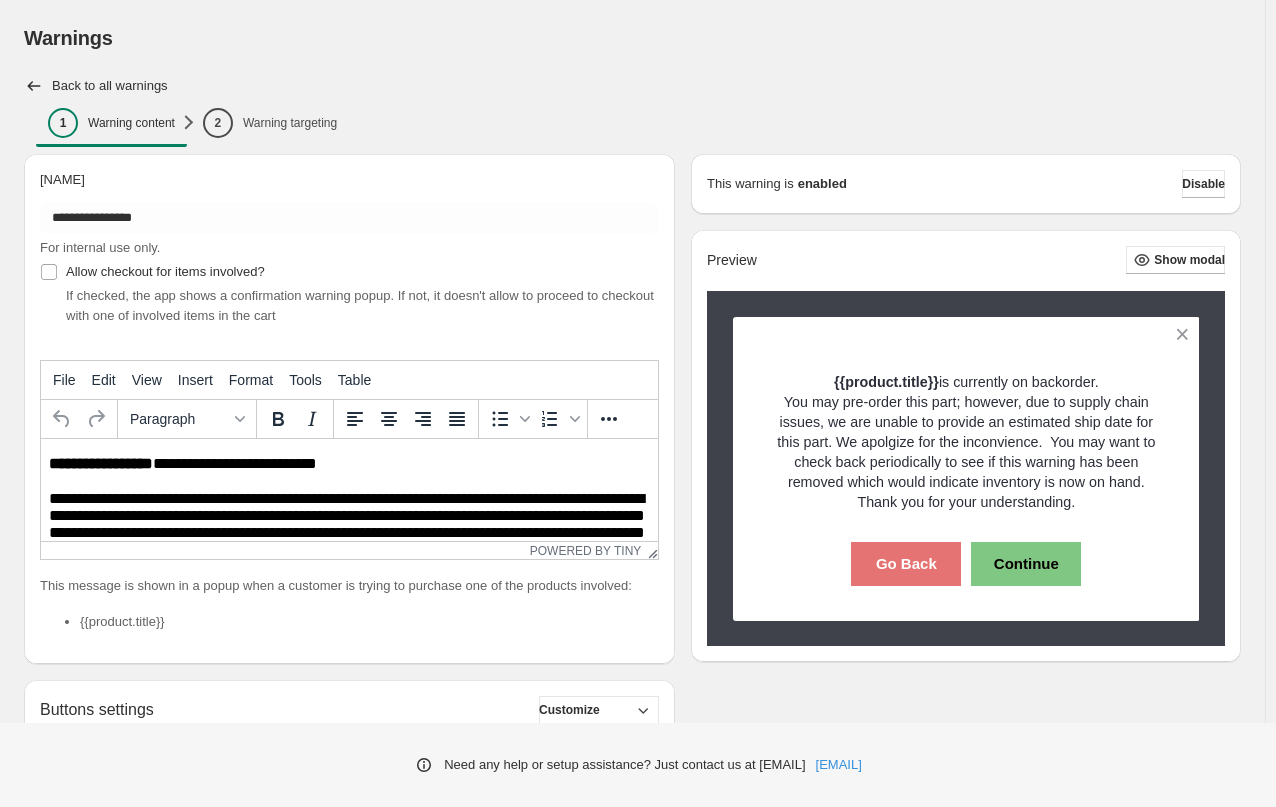 scroll, scrollTop: 0, scrollLeft: 0, axis: both 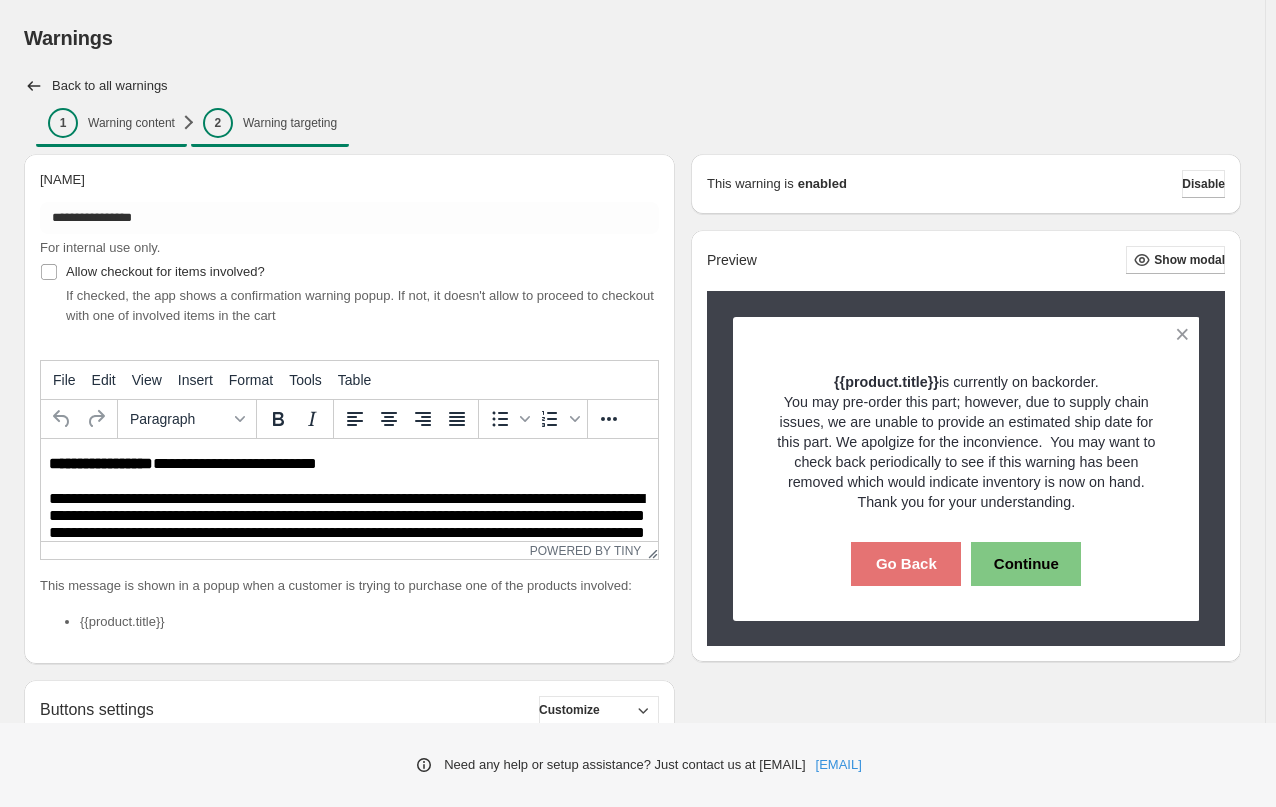 click on "Warning targeting" at bounding box center [290, 123] 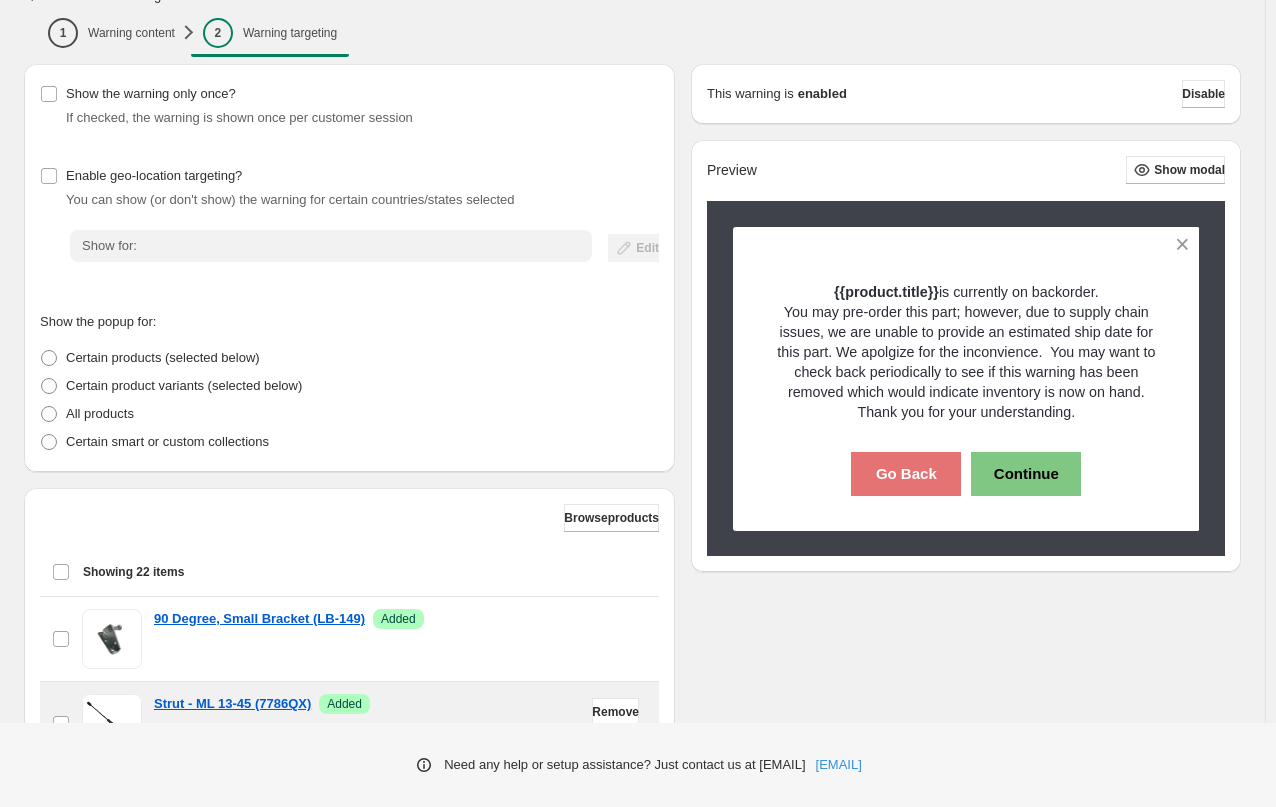 scroll, scrollTop: 300, scrollLeft: 0, axis: vertical 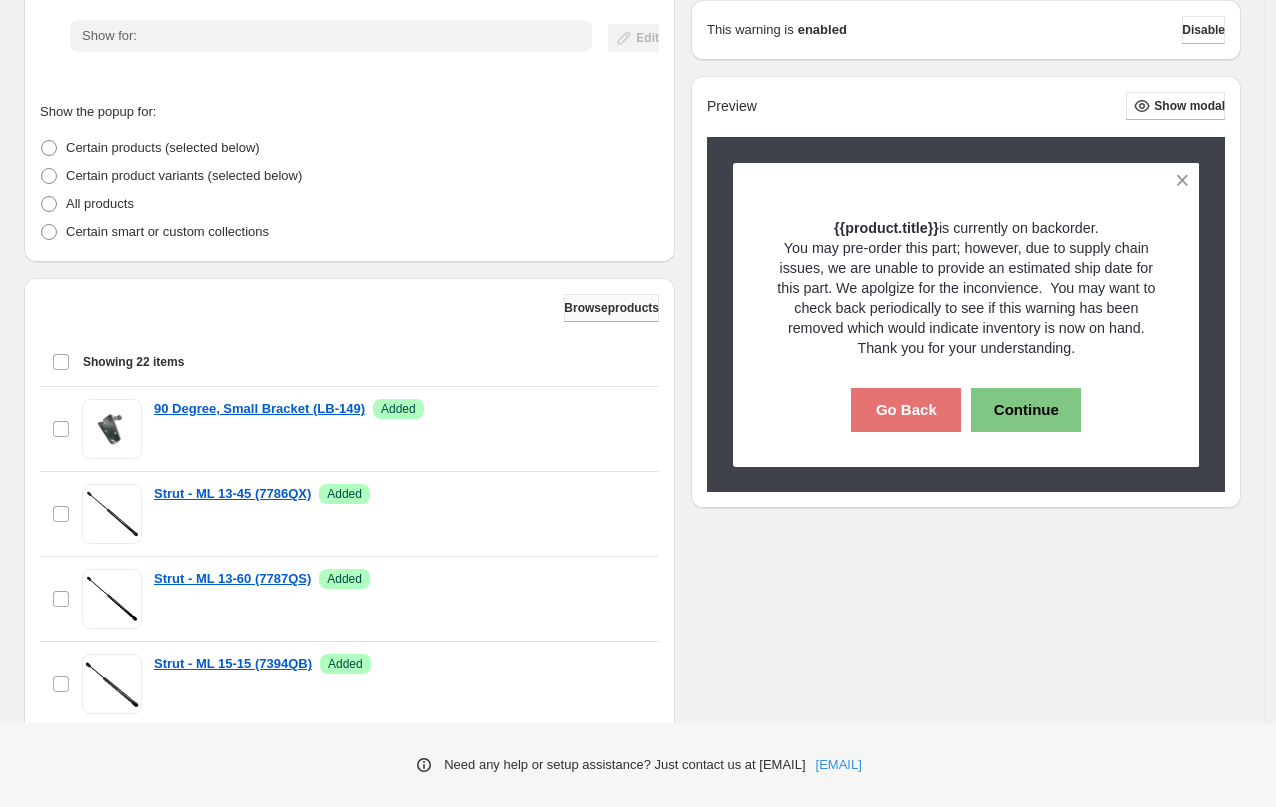 click on "Browse  products" at bounding box center [611, 308] 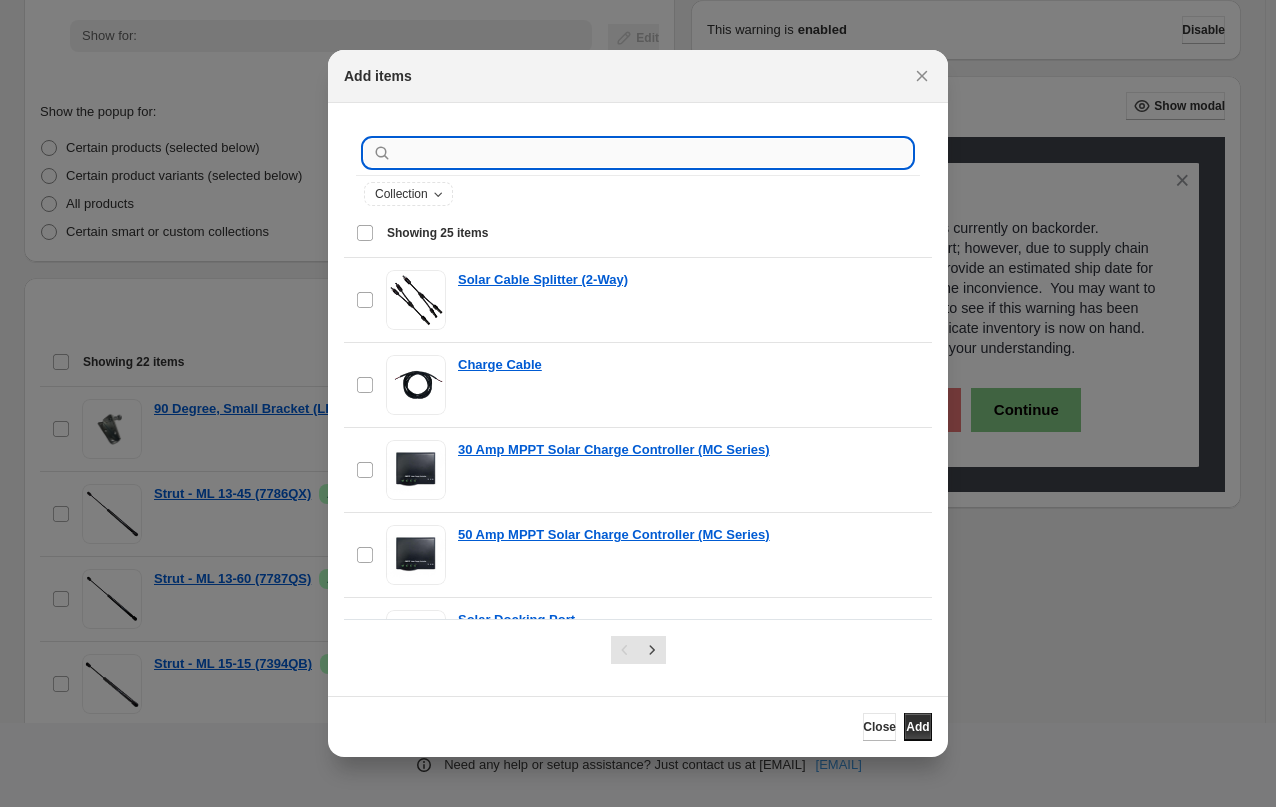 click at bounding box center (654, 153) 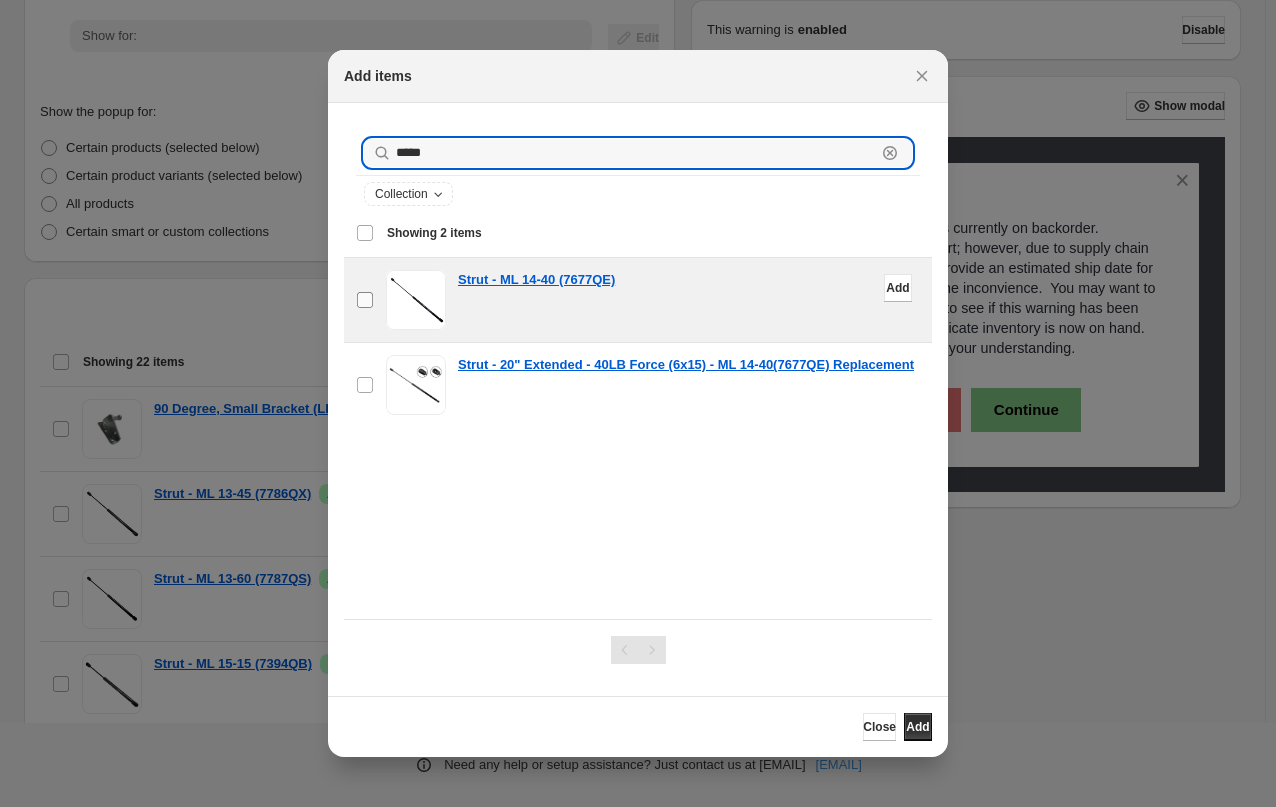 type on "*****" 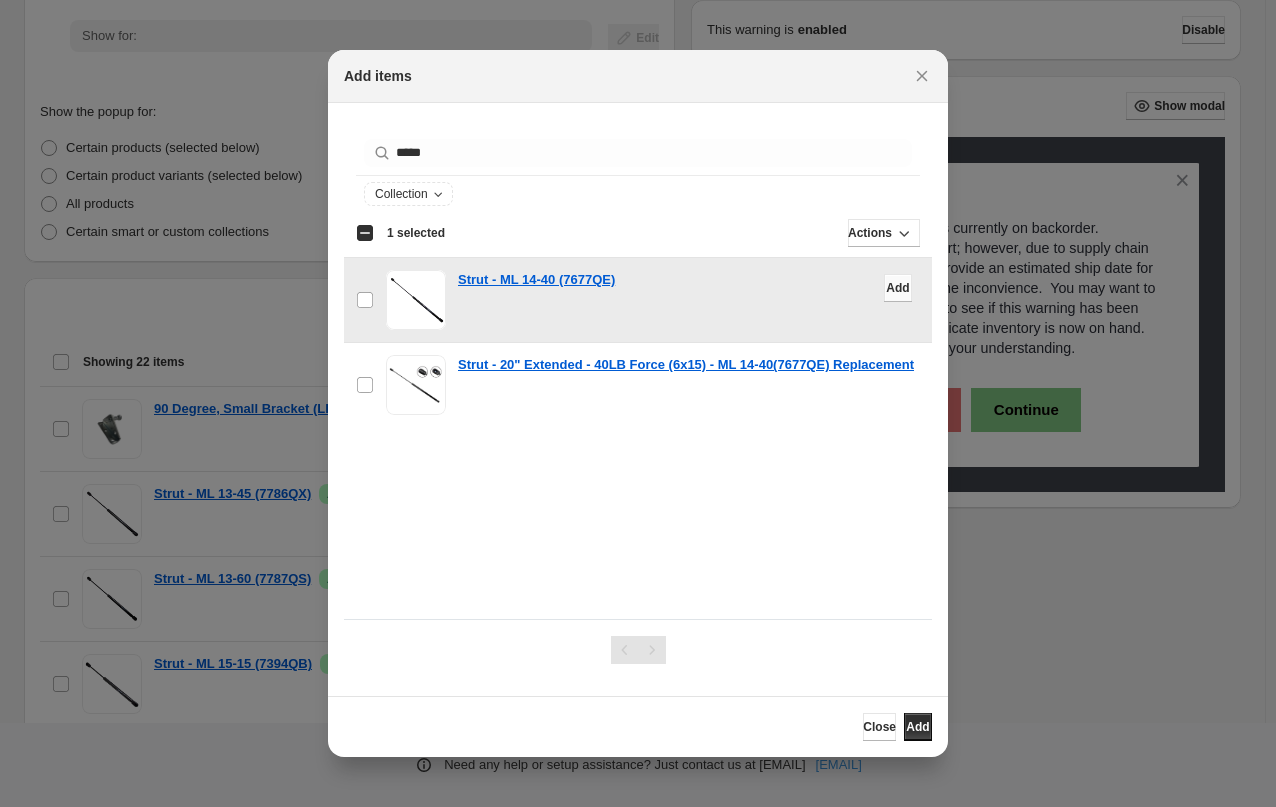 click on "Add" at bounding box center (897, 288) 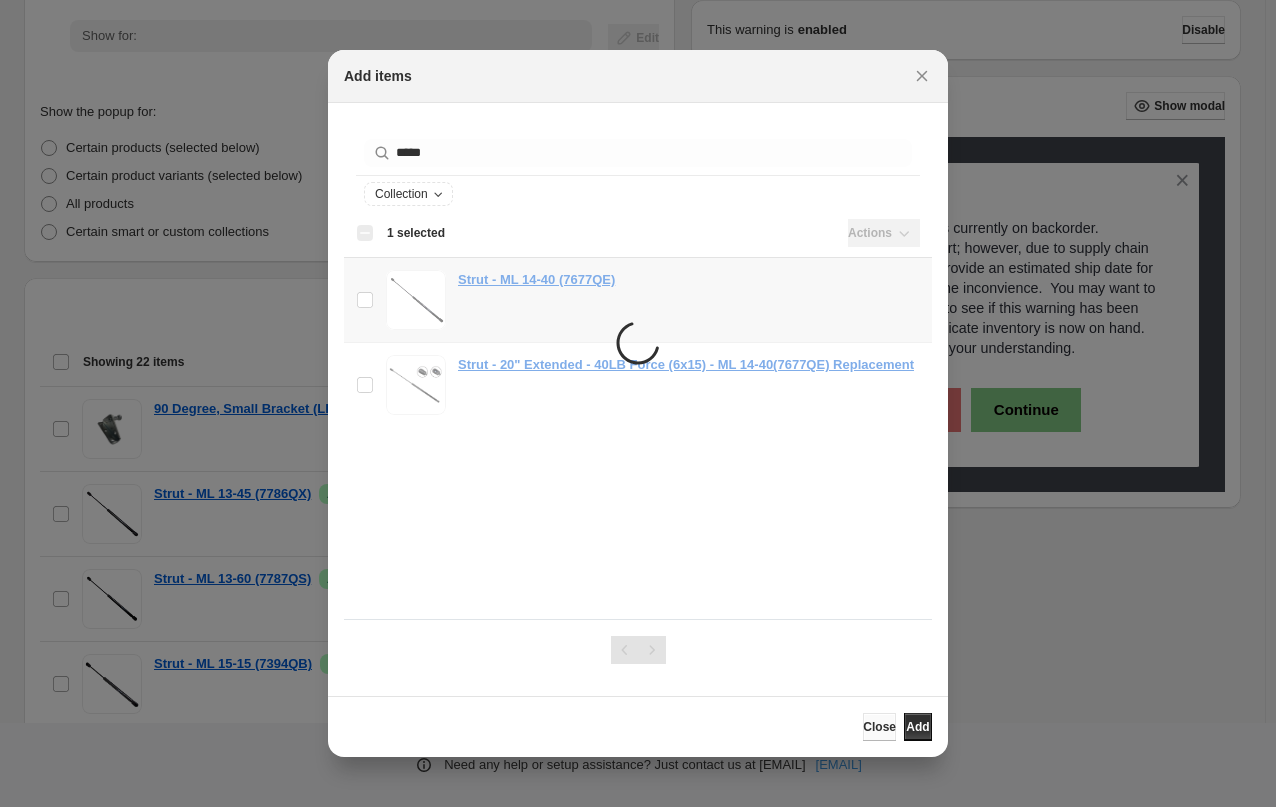 scroll, scrollTop: 0, scrollLeft: 0, axis: both 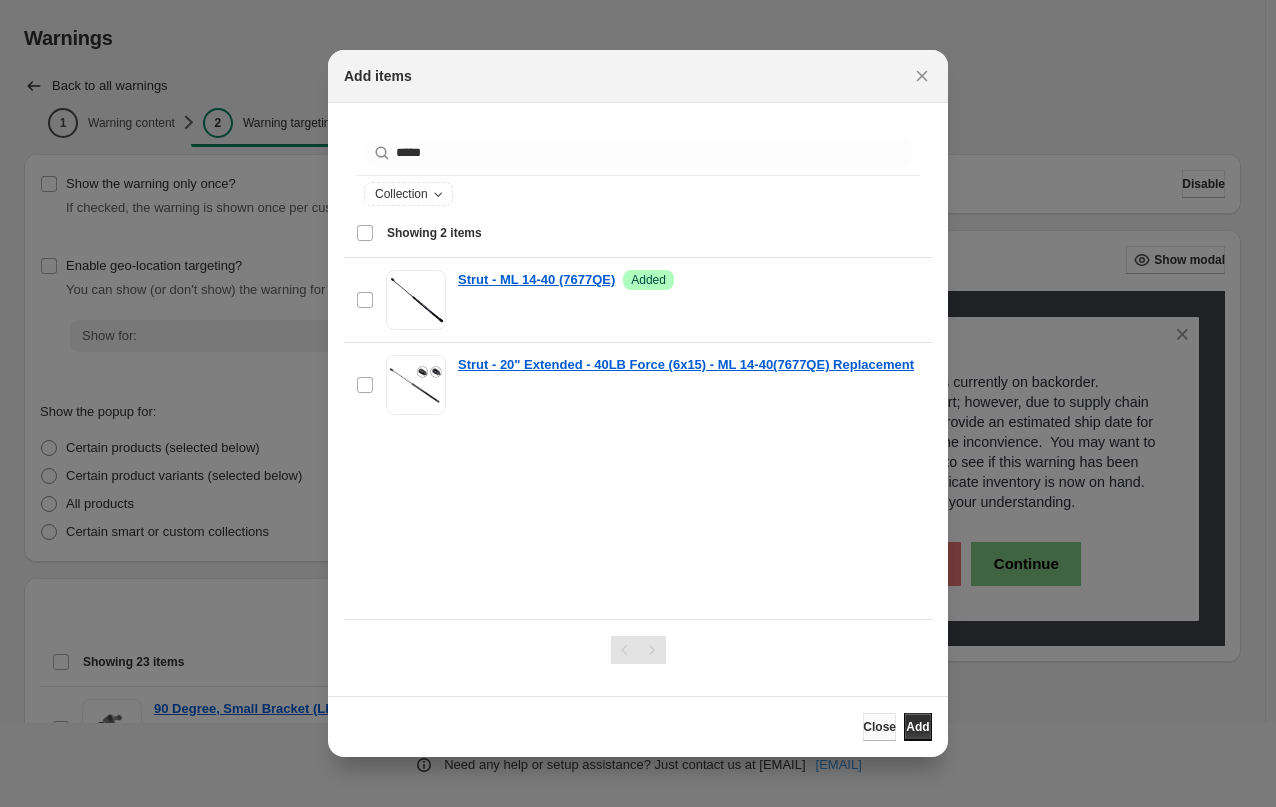 click on "Close" at bounding box center [879, 727] 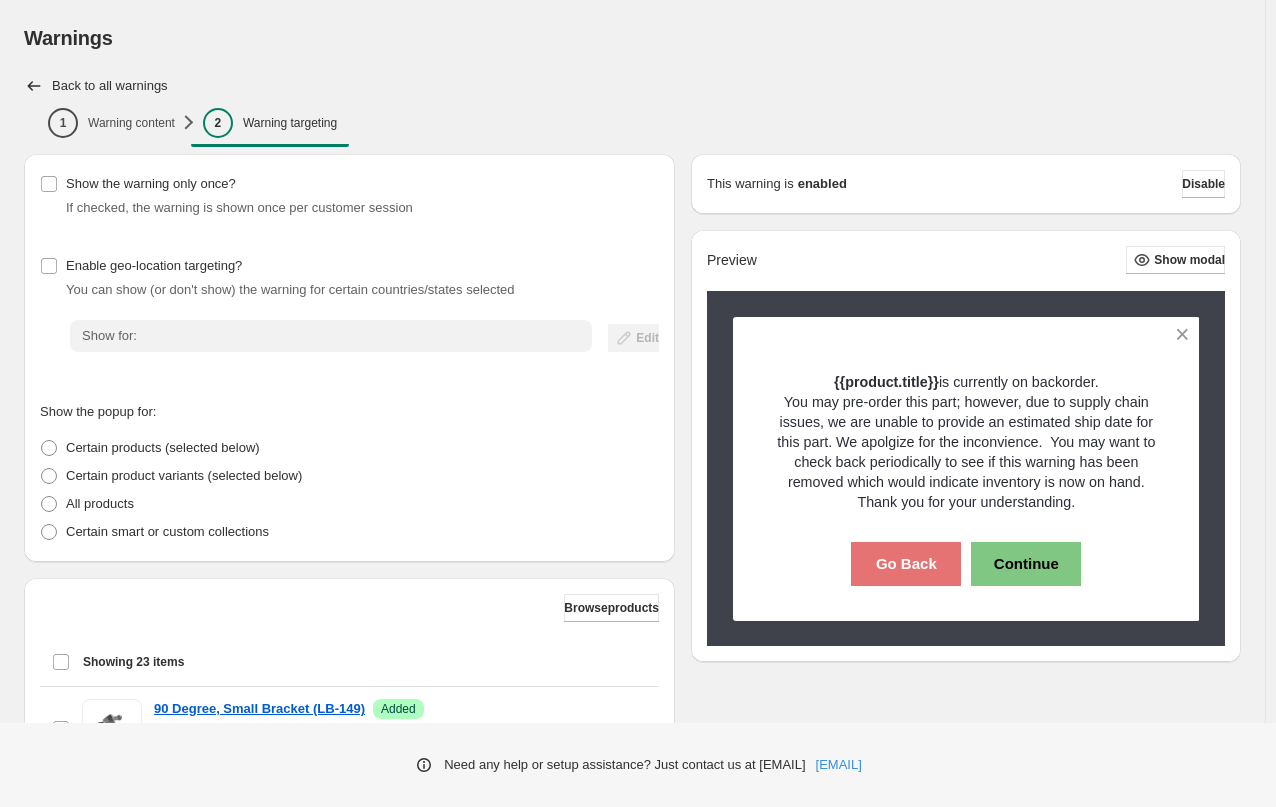 scroll, scrollTop: 300, scrollLeft: 0, axis: vertical 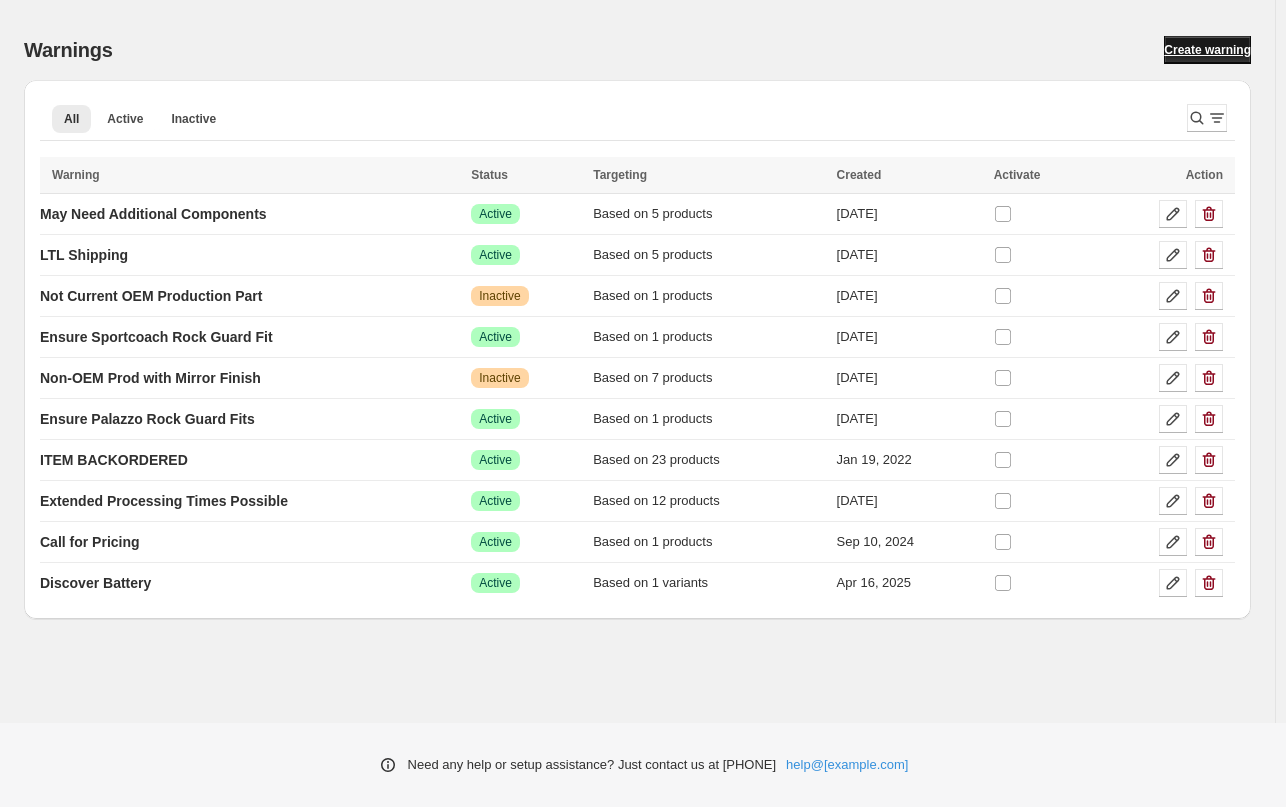 click on "Create warning" at bounding box center (1207, 50) 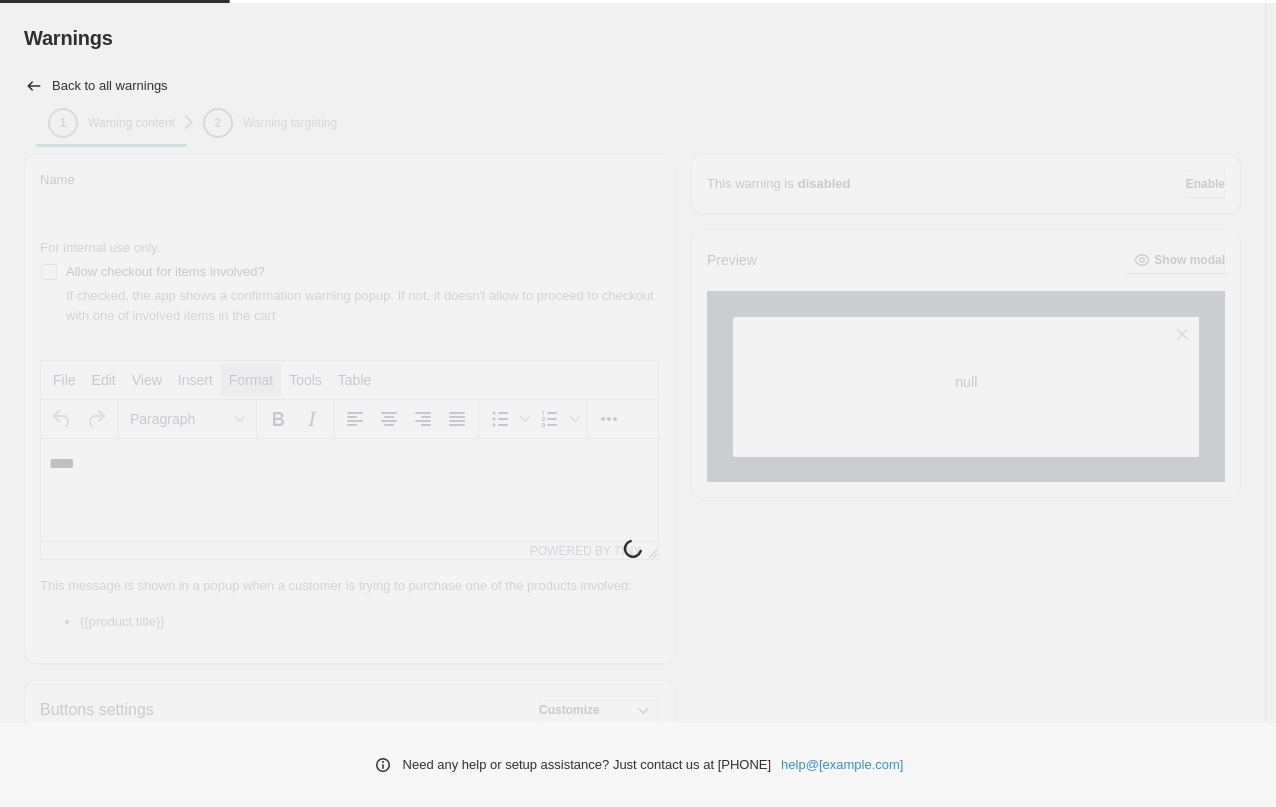 scroll, scrollTop: 0, scrollLeft: 0, axis: both 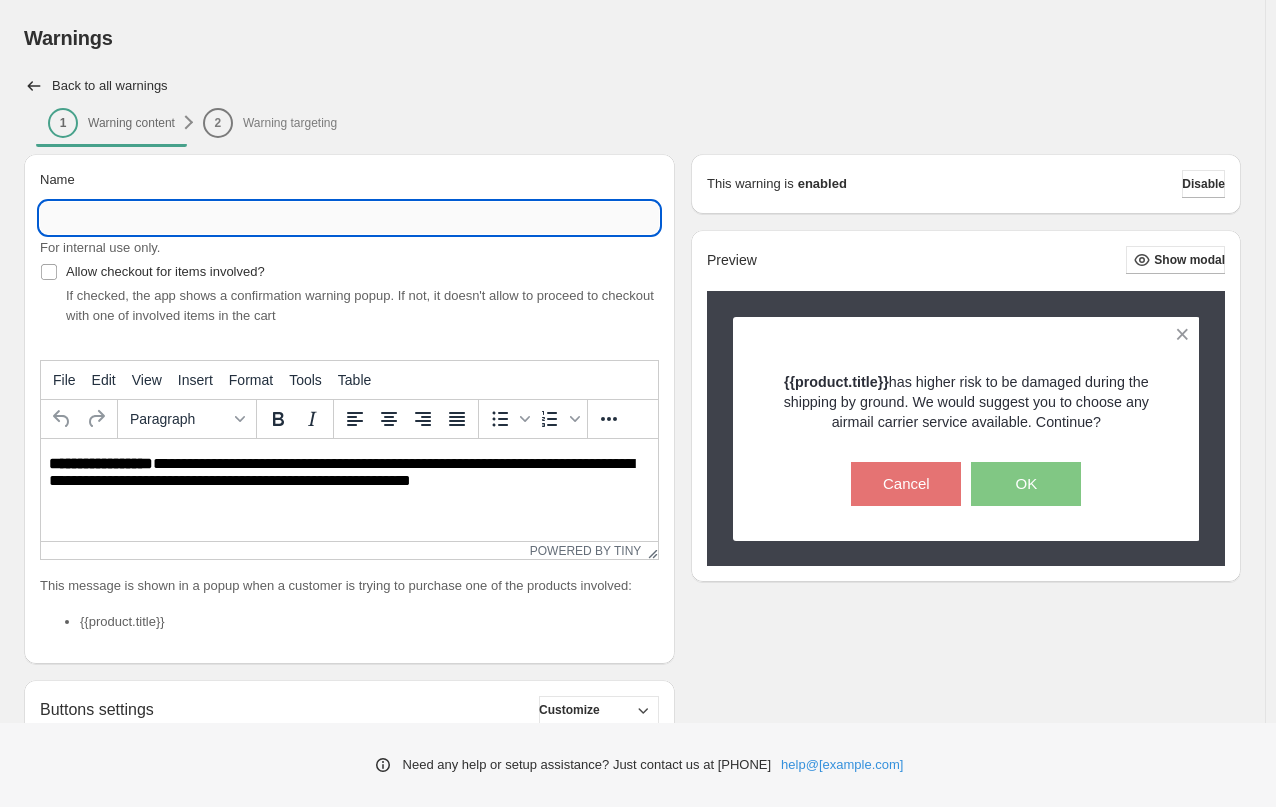 click on "Name" at bounding box center [349, 218] 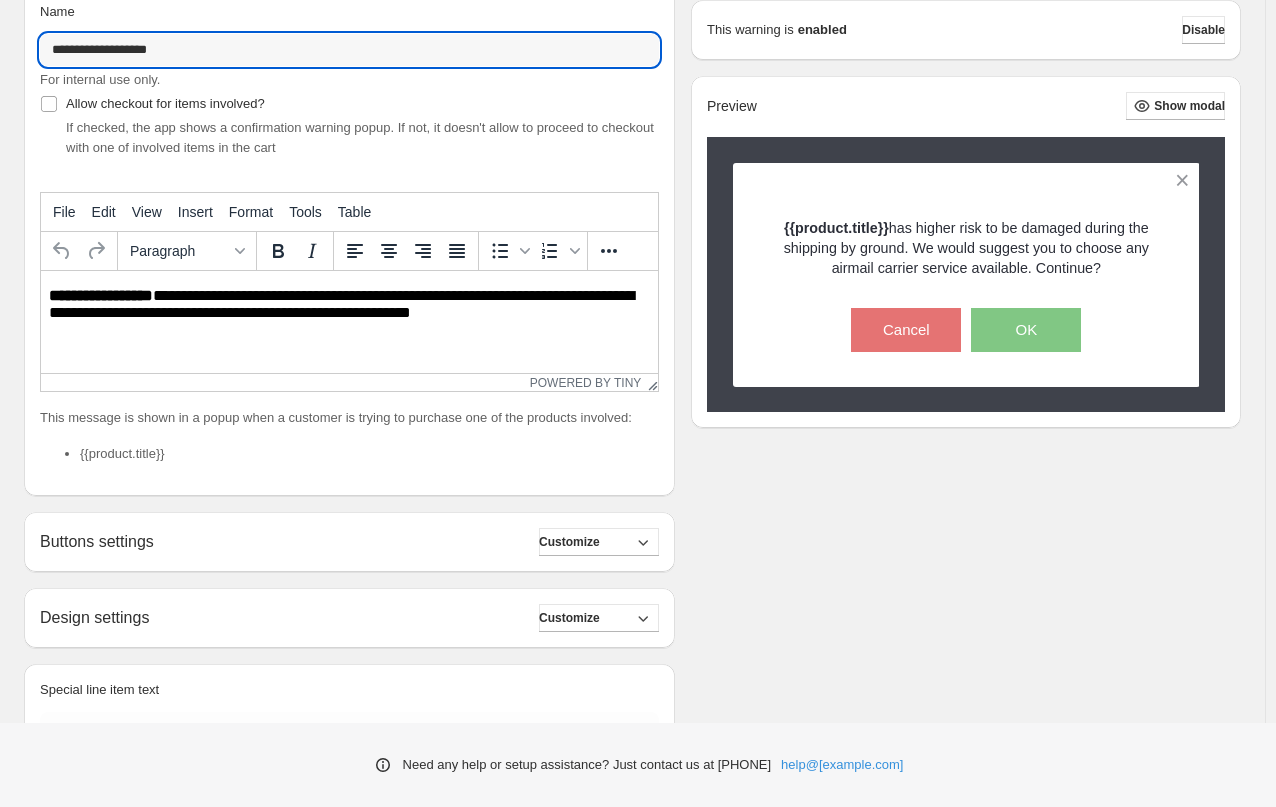 scroll, scrollTop: 200, scrollLeft: 0, axis: vertical 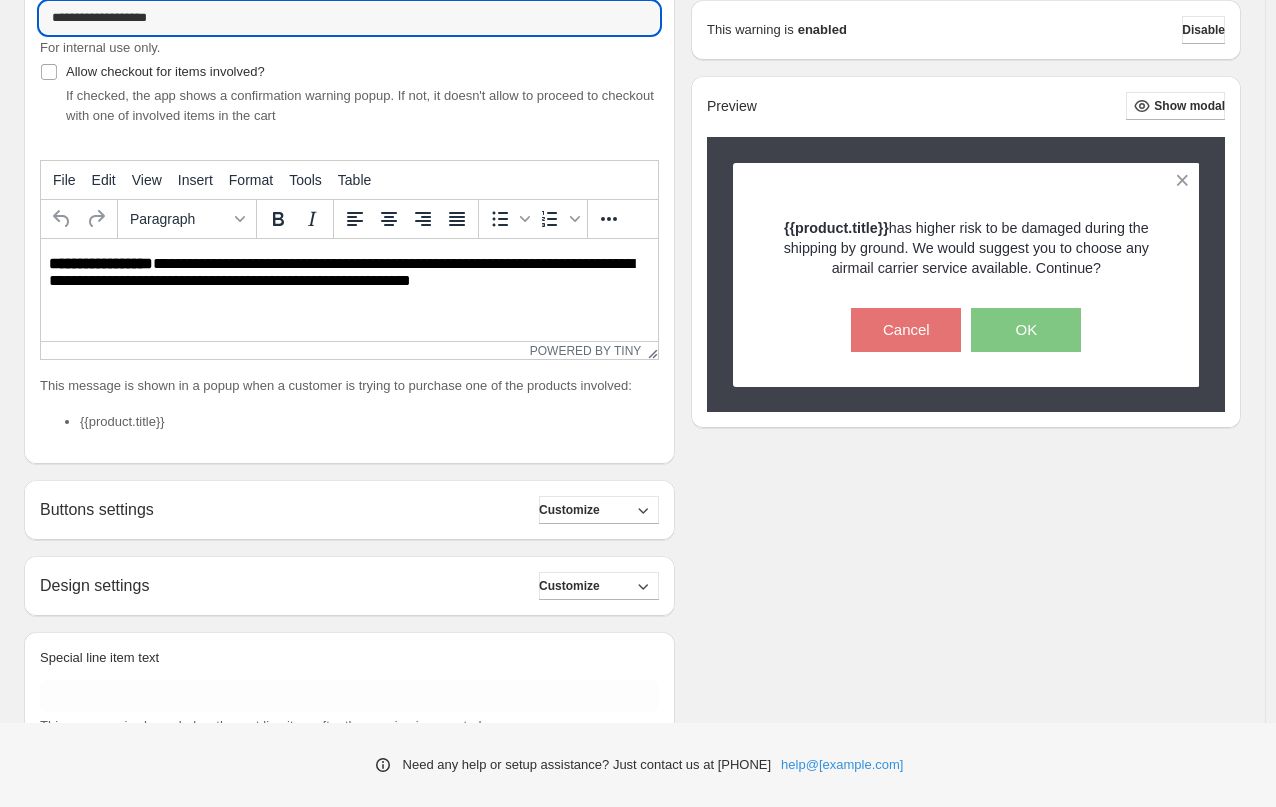 type on "**********" 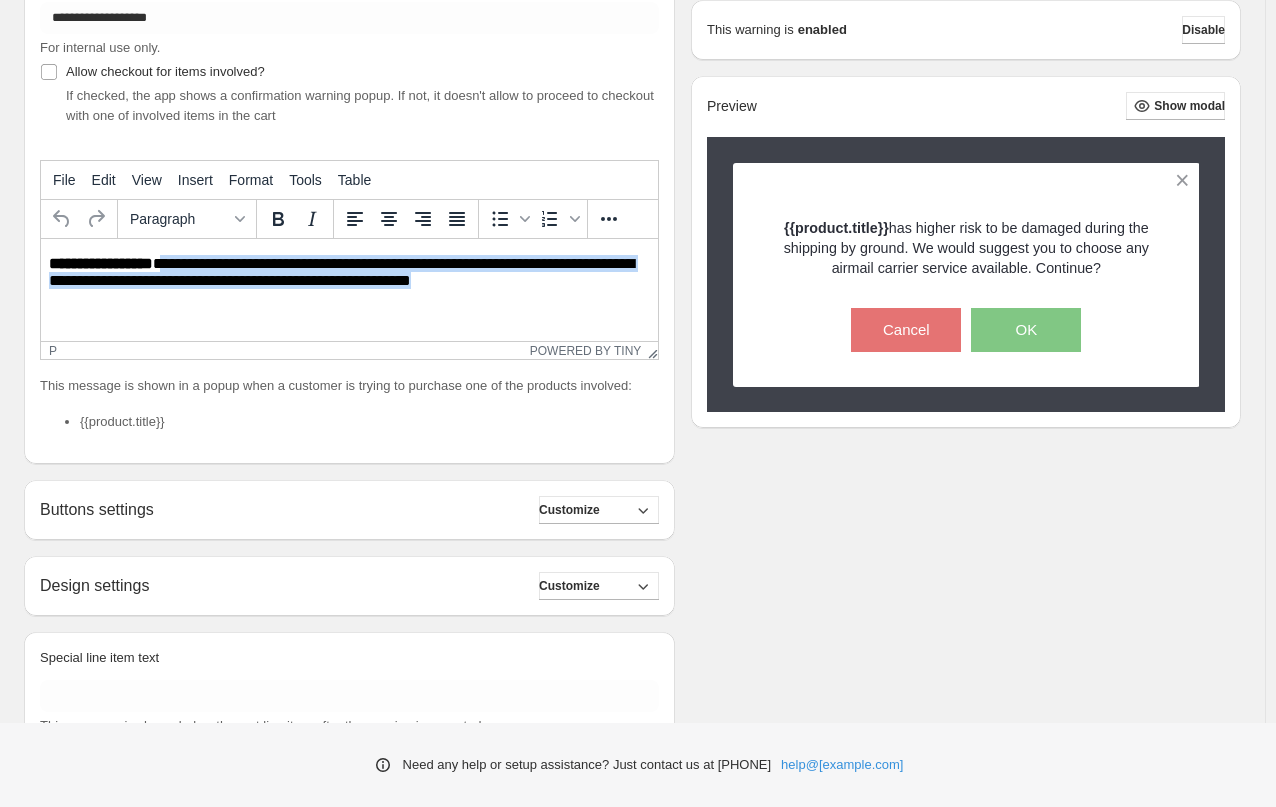 drag, startPoint x: 213, startPoint y: 262, endPoint x: 212, endPoint y: 308, distance: 46.010868 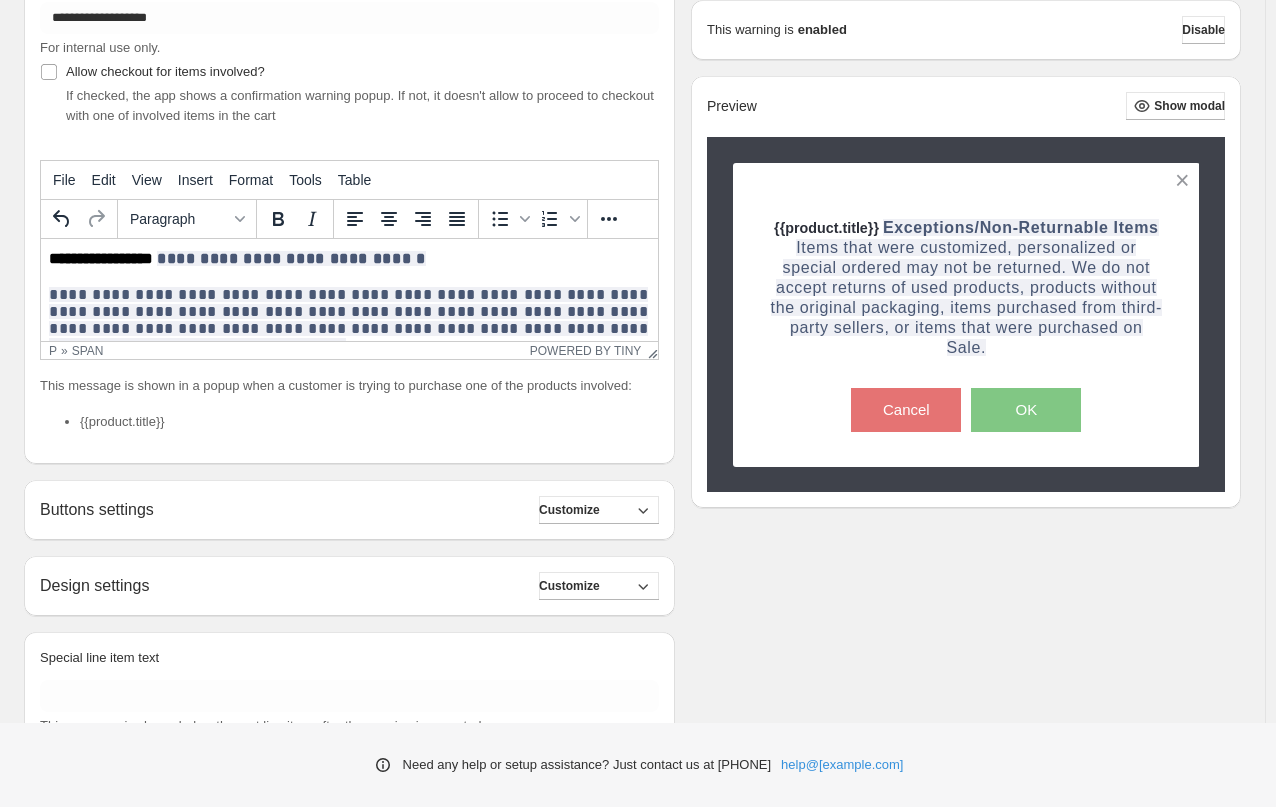scroll, scrollTop: 0, scrollLeft: 0, axis: both 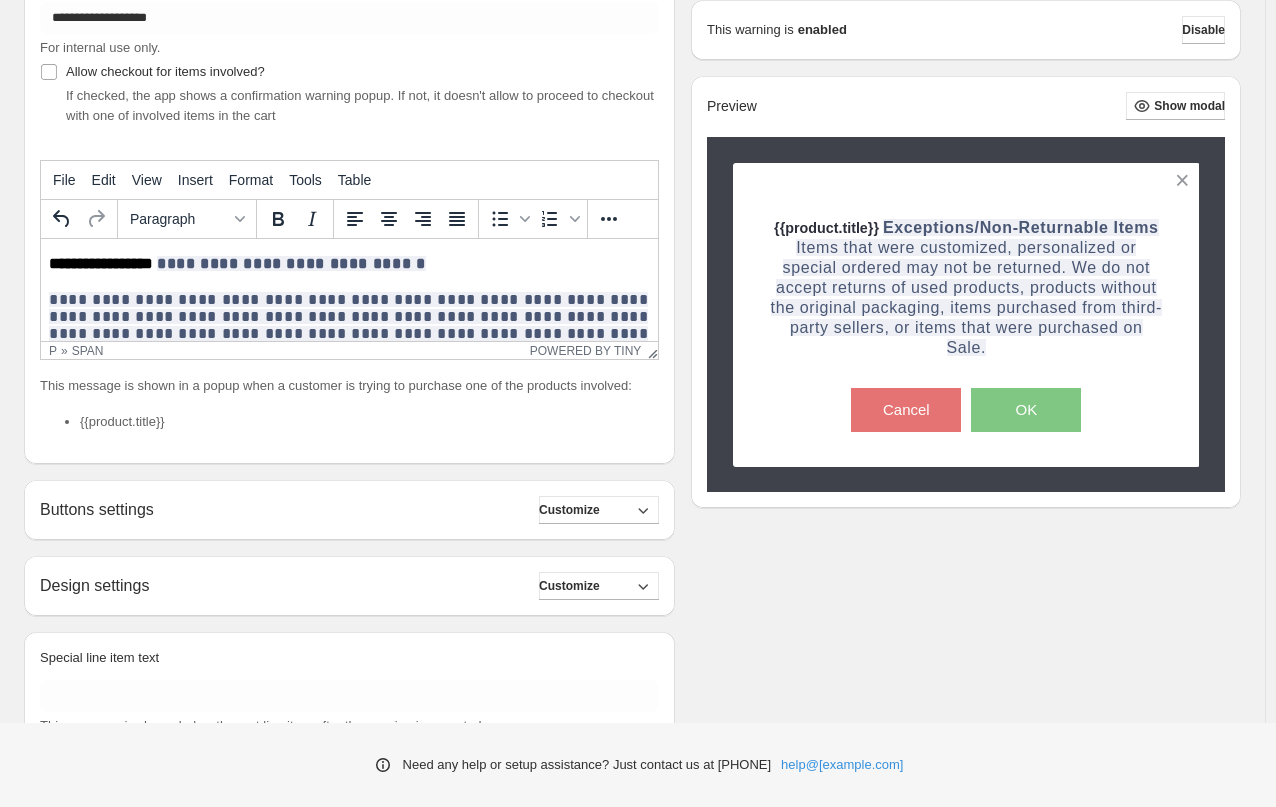 click on "**********" at bounding box center (291, 263) 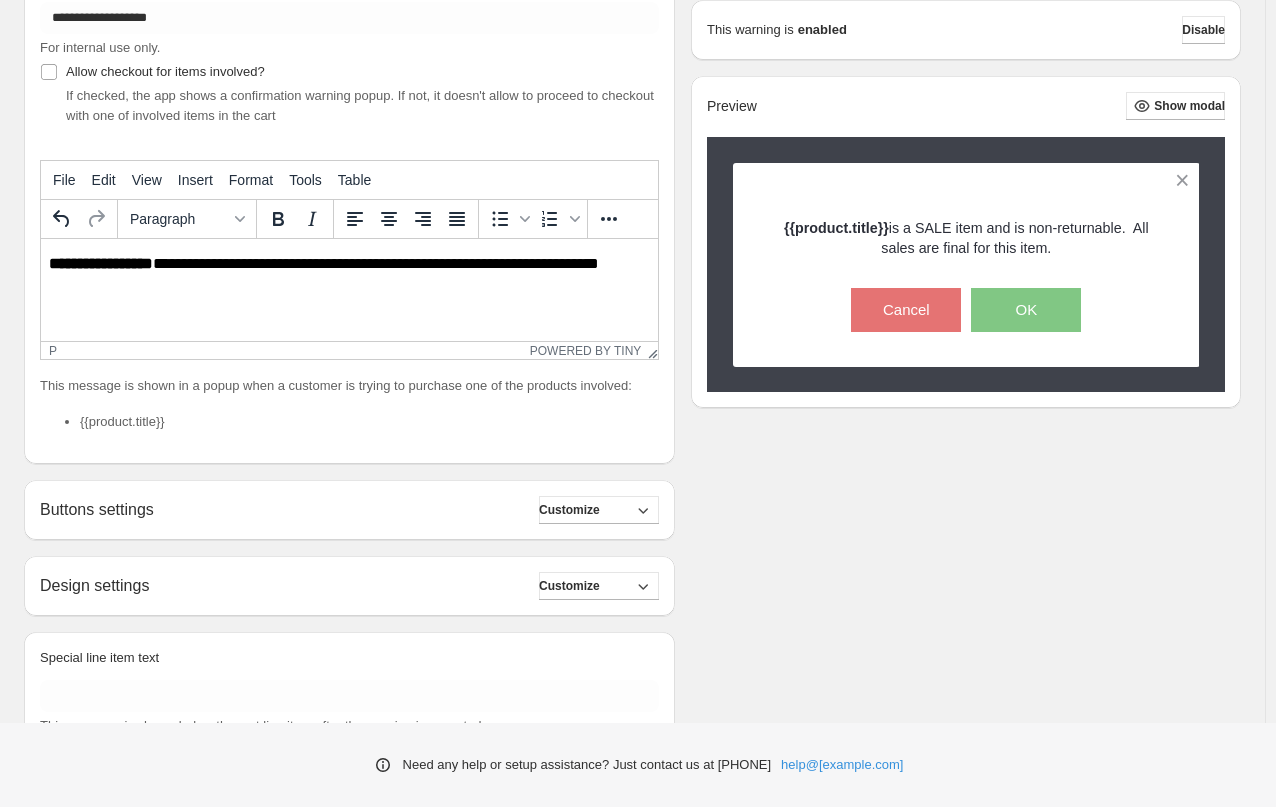 click on "**********" at bounding box center [354, 274] 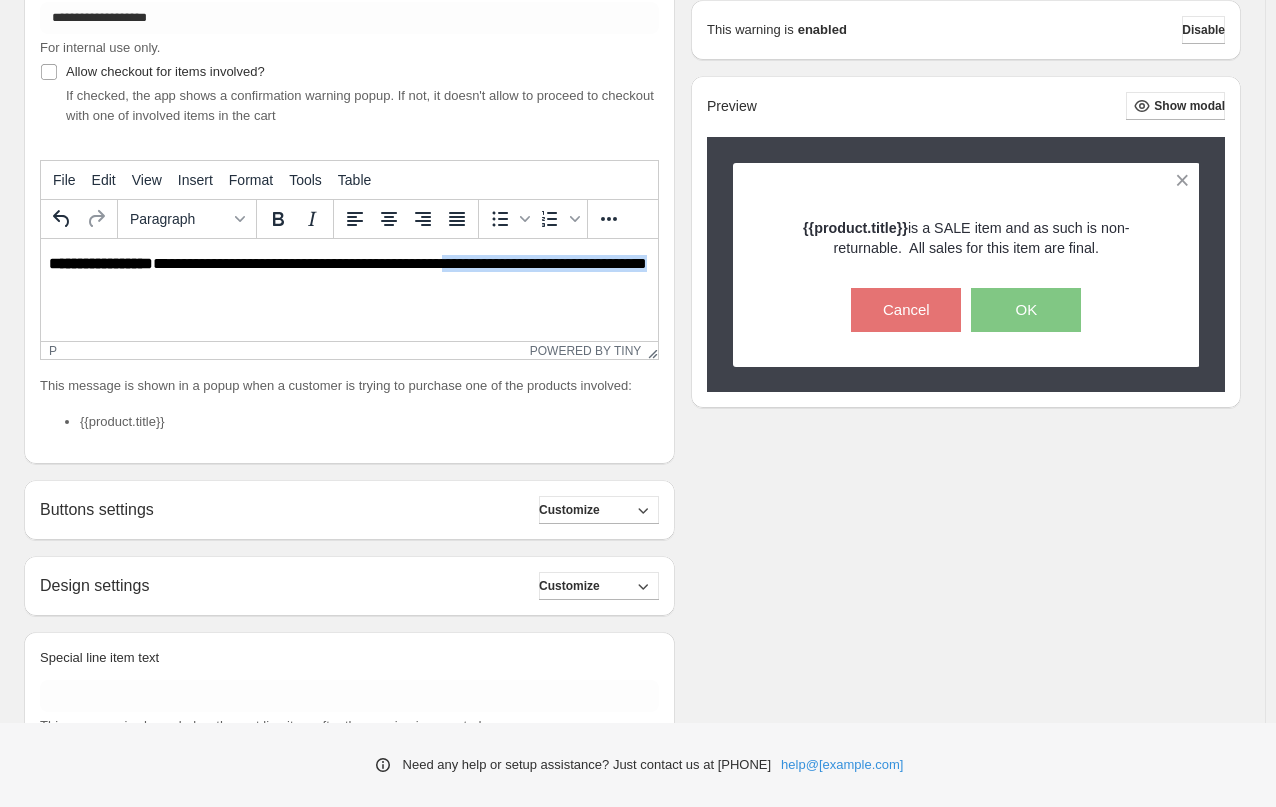 drag, startPoint x: 591, startPoint y: 263, endPoint x: 595, endPoint y: 278, distance: 15.524175 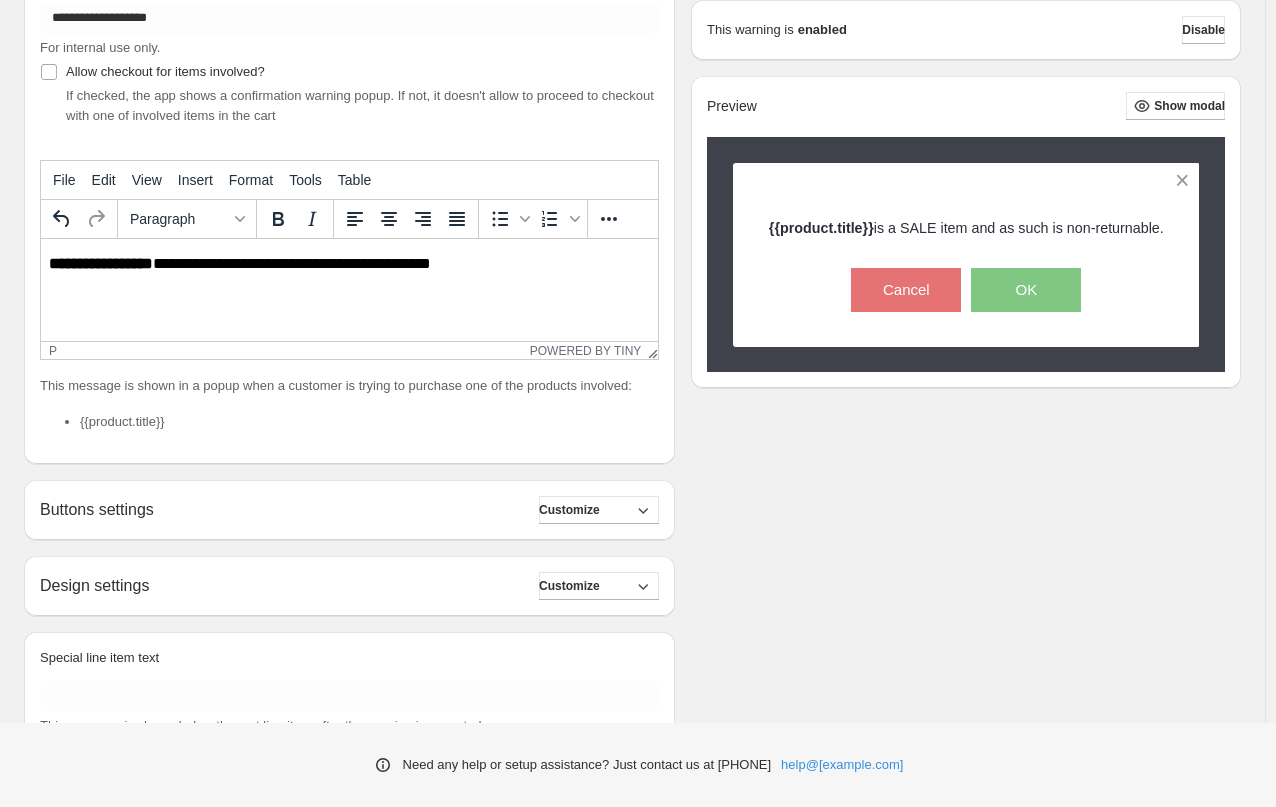 click on "**********" at bounding box center [101, 263] 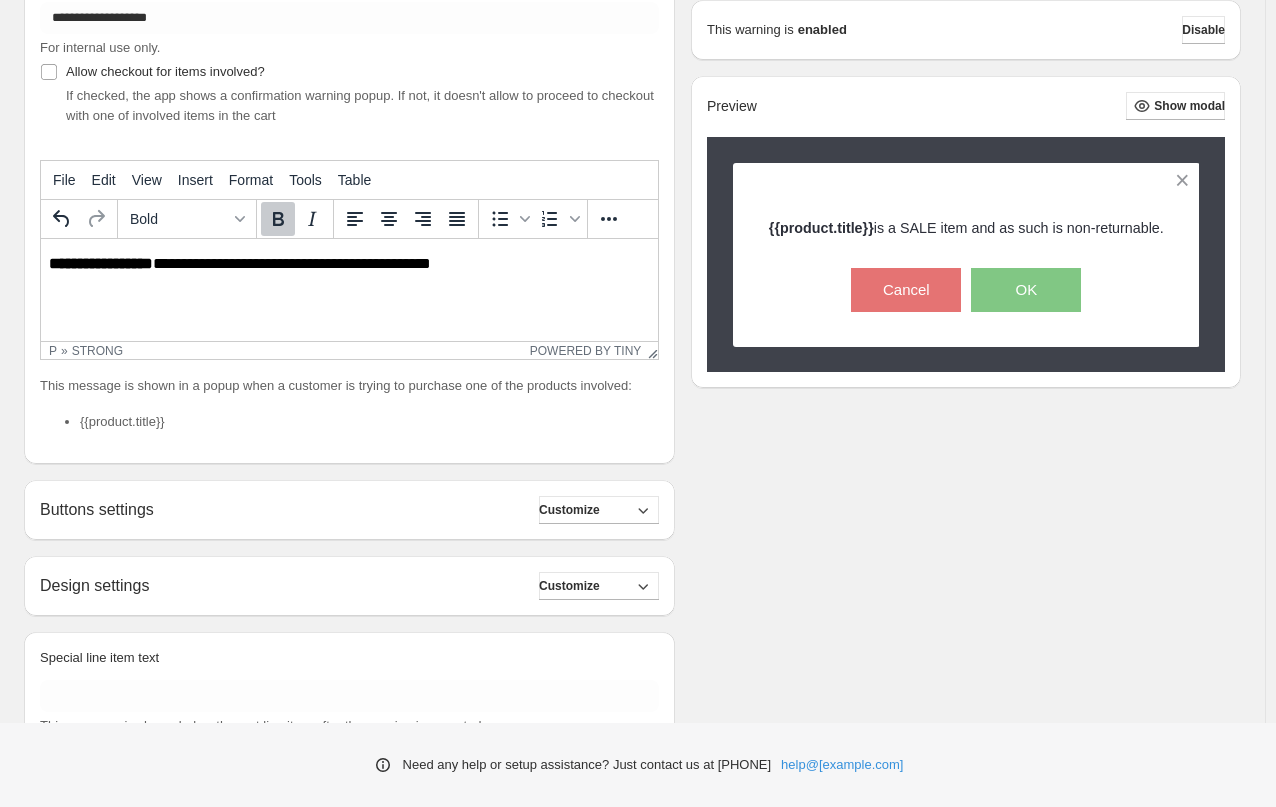 click on "**********" at bounding box center (354, 264) 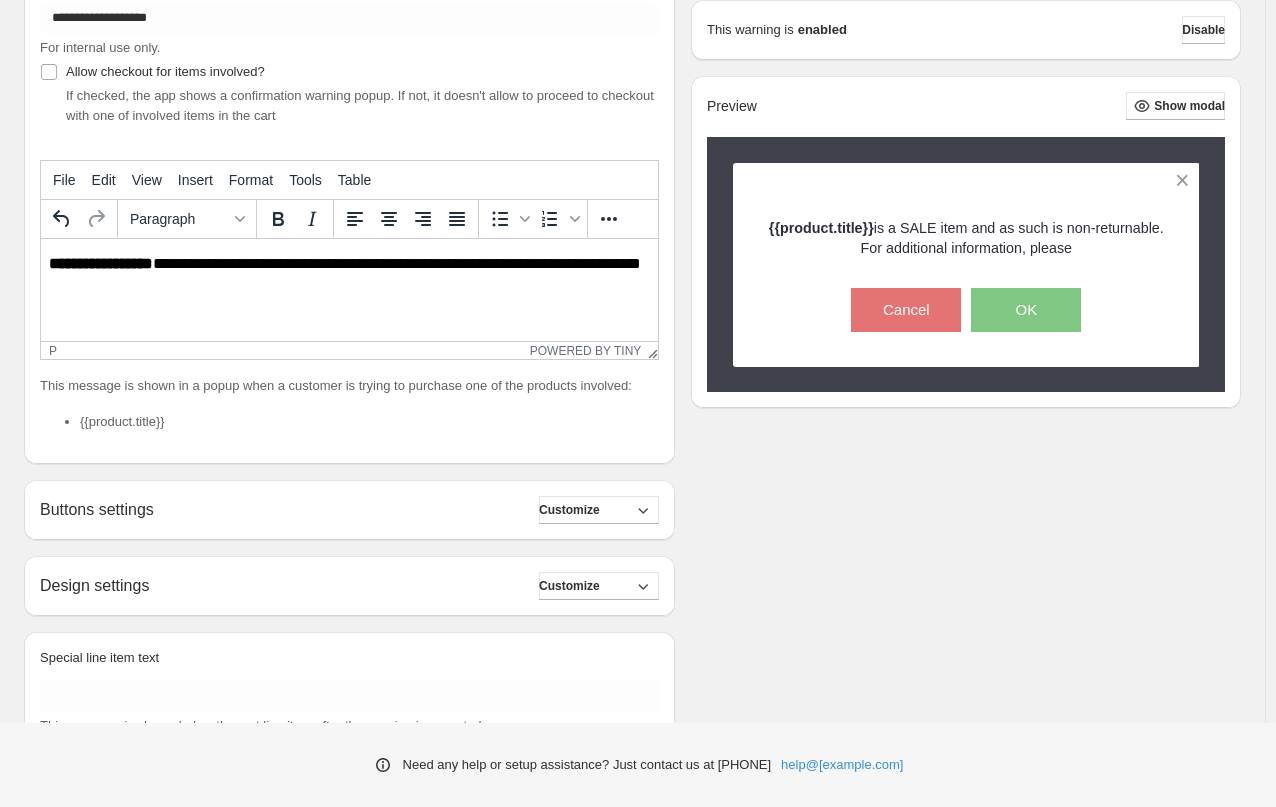 click on "**********" at bounding box center (354, 274) 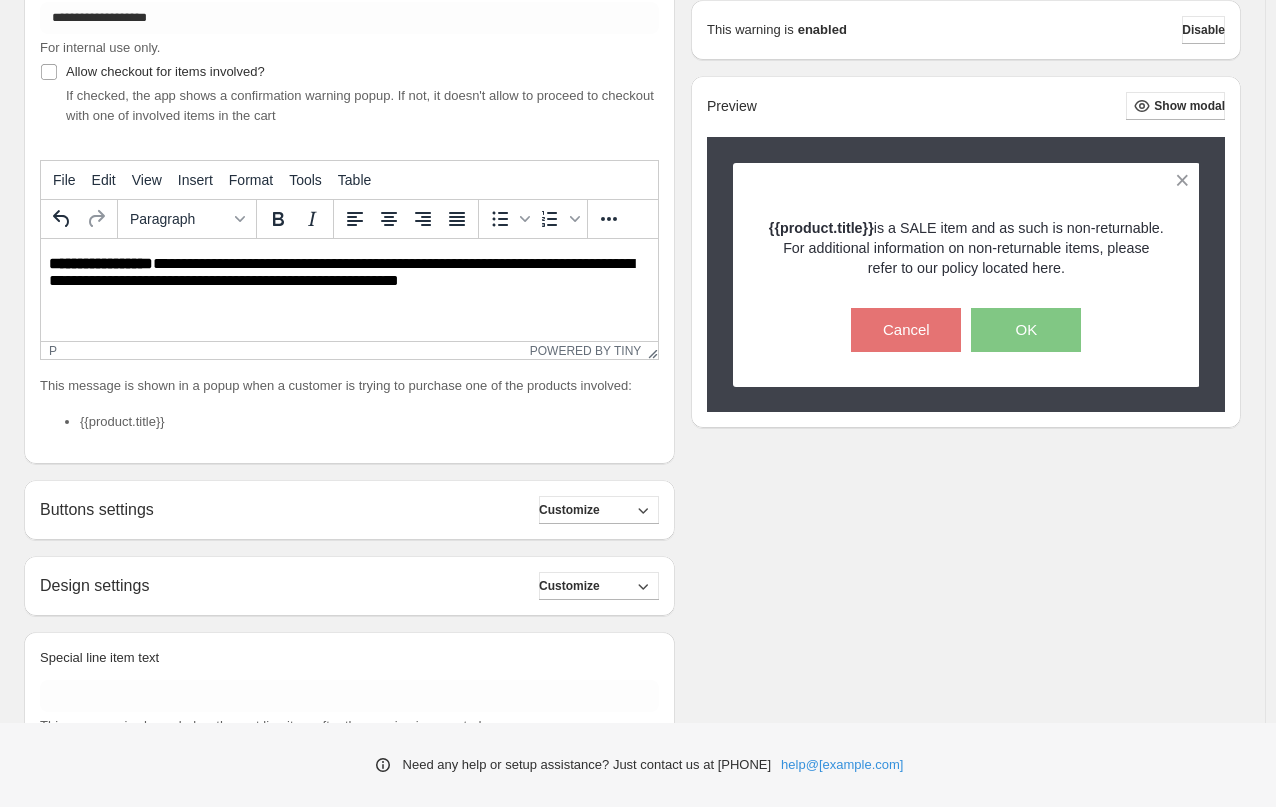 click on "**********" at bounding box center [354, 283] 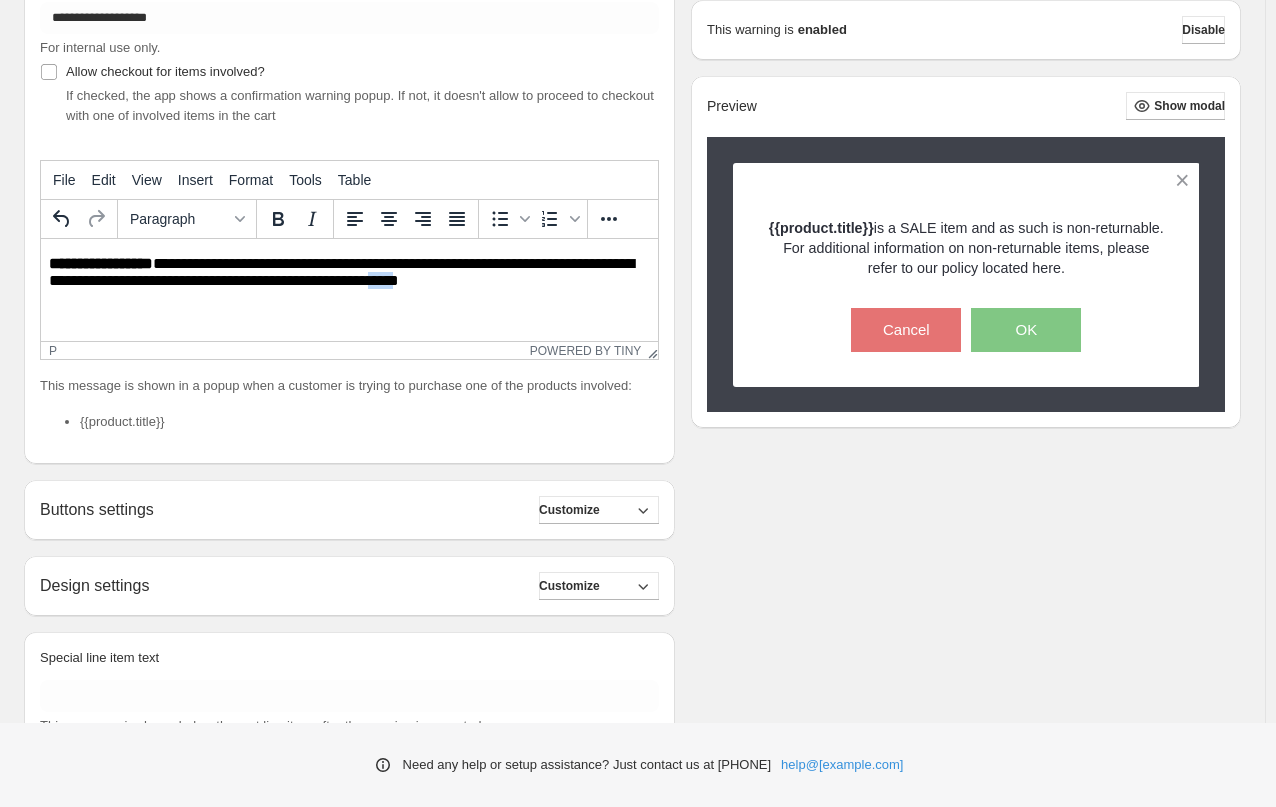 click on "**********" at bounding box center (354, 283) 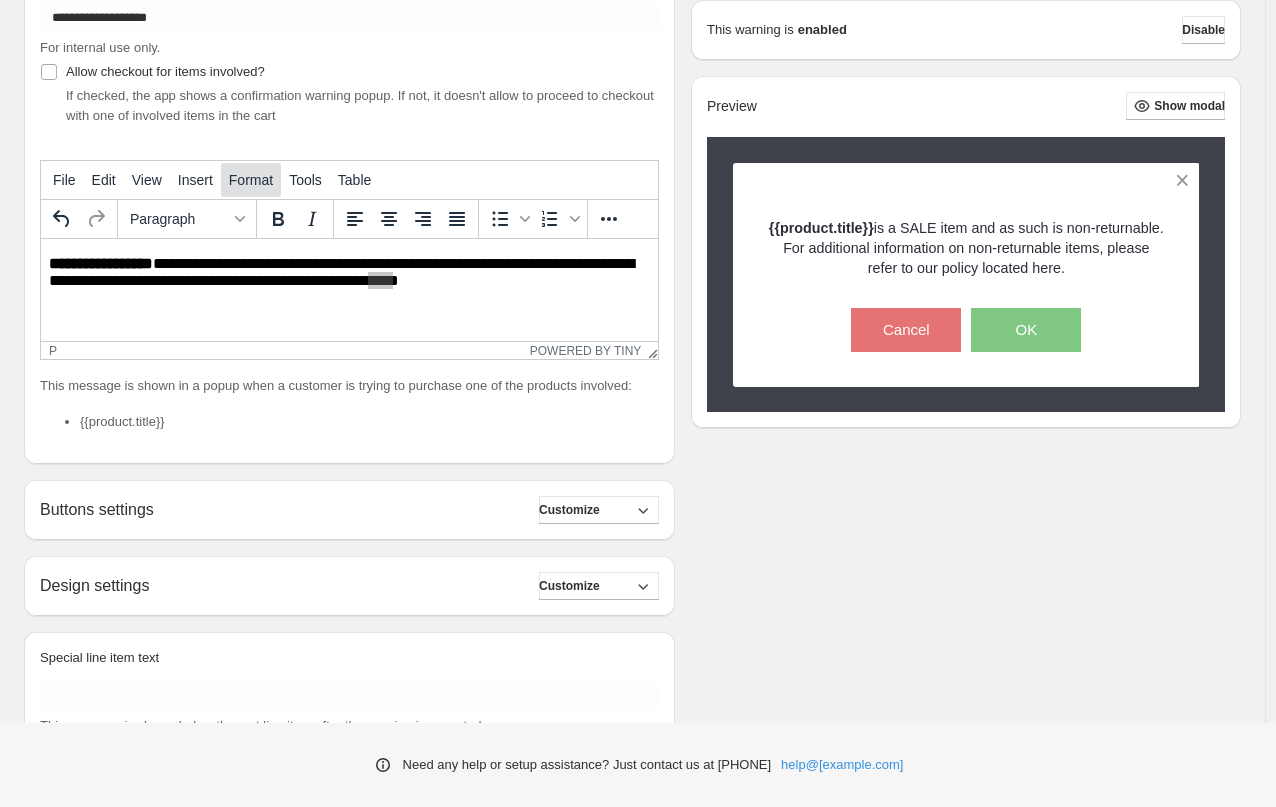click on "Format" at bounding box center (251, 180) 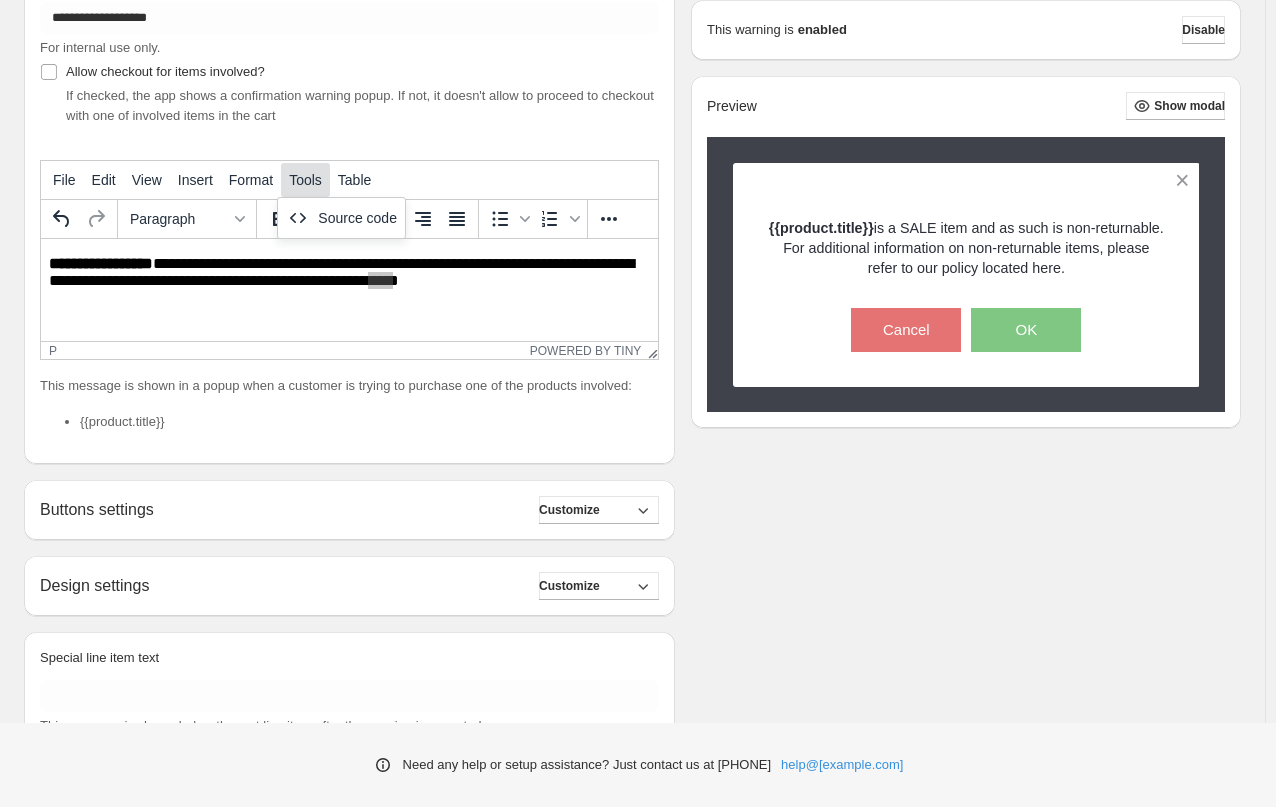 click on "Tools" at bounding box center (305, 180) 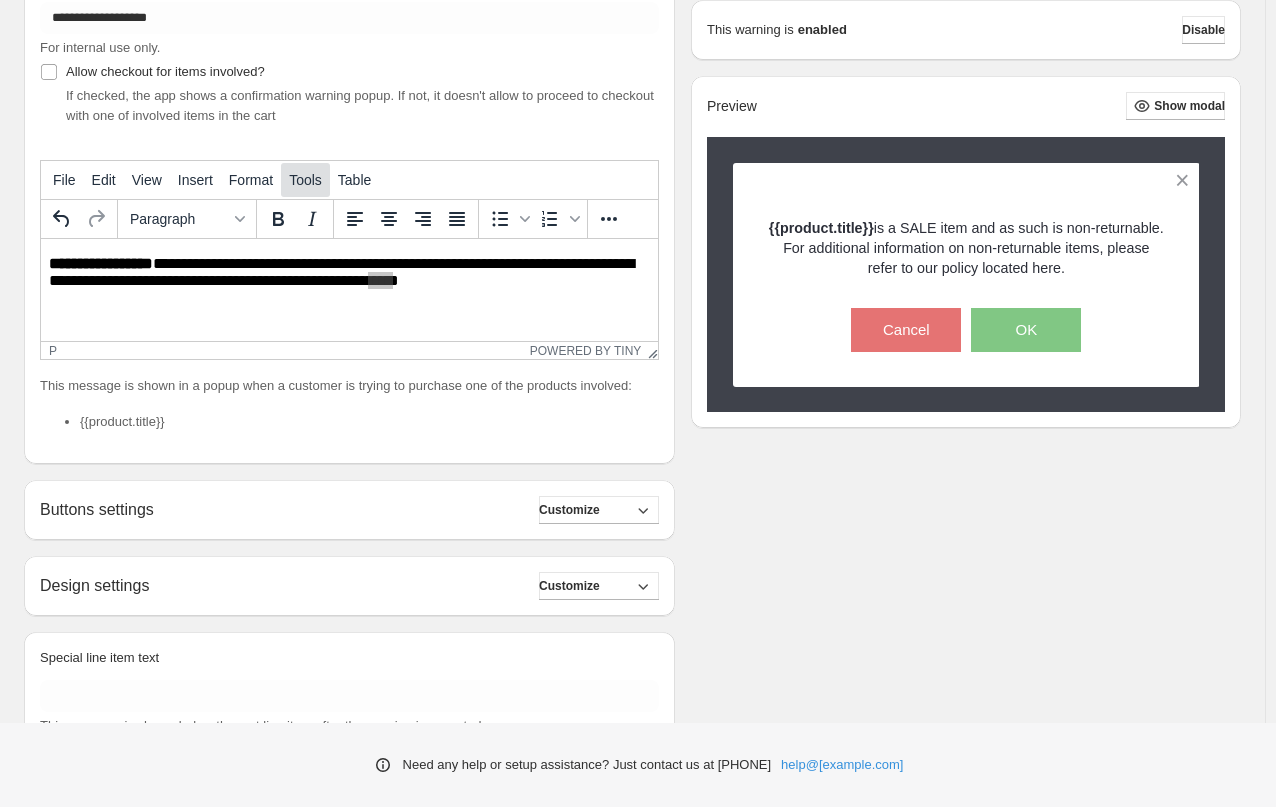 click on "Tools" at bounding box center (305, 180) 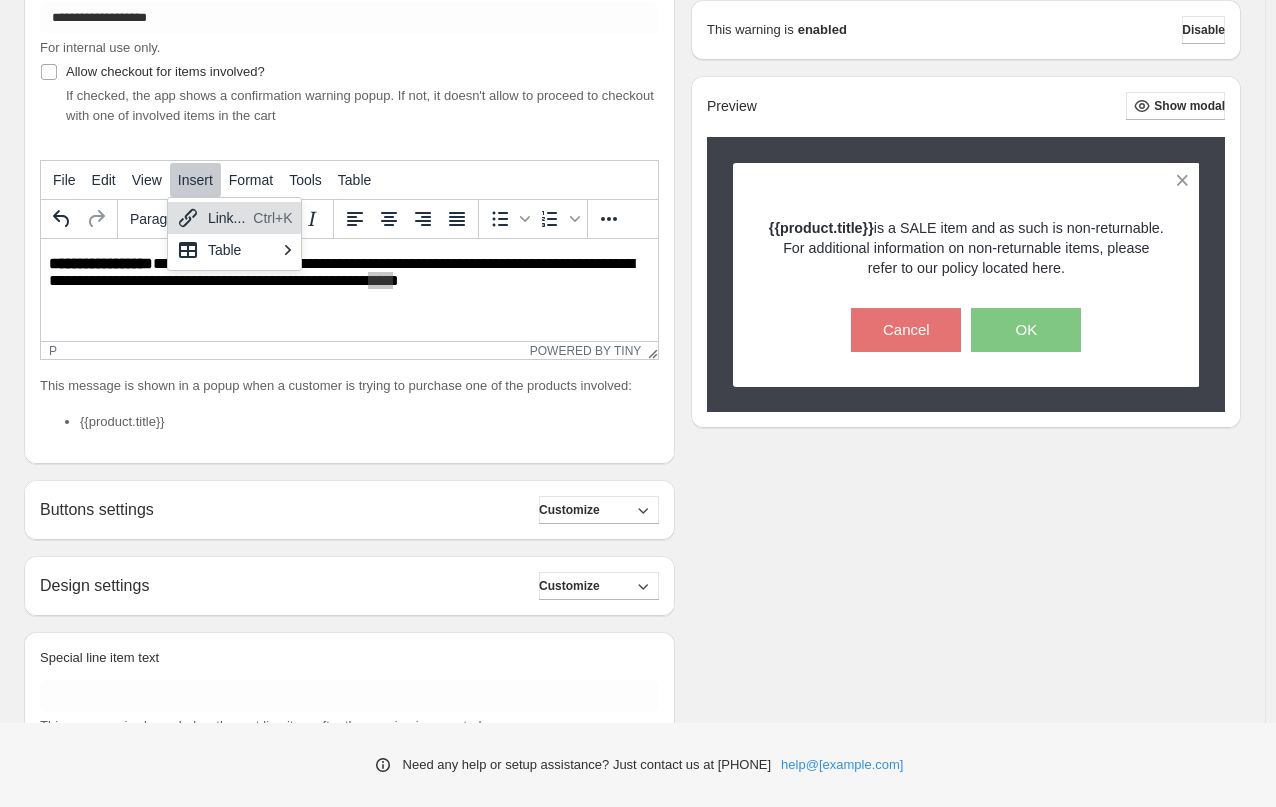click on "Link..." at bounding box center (226, 218) 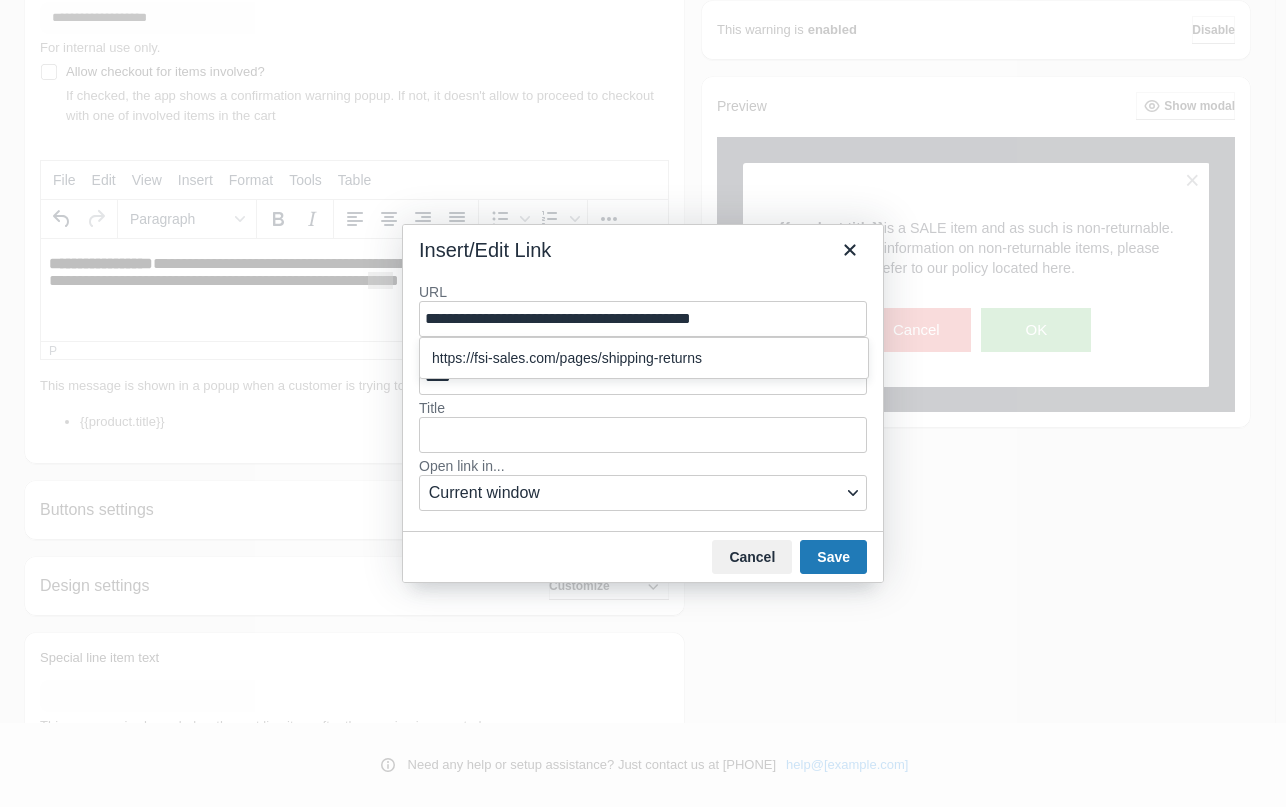type on "**********" 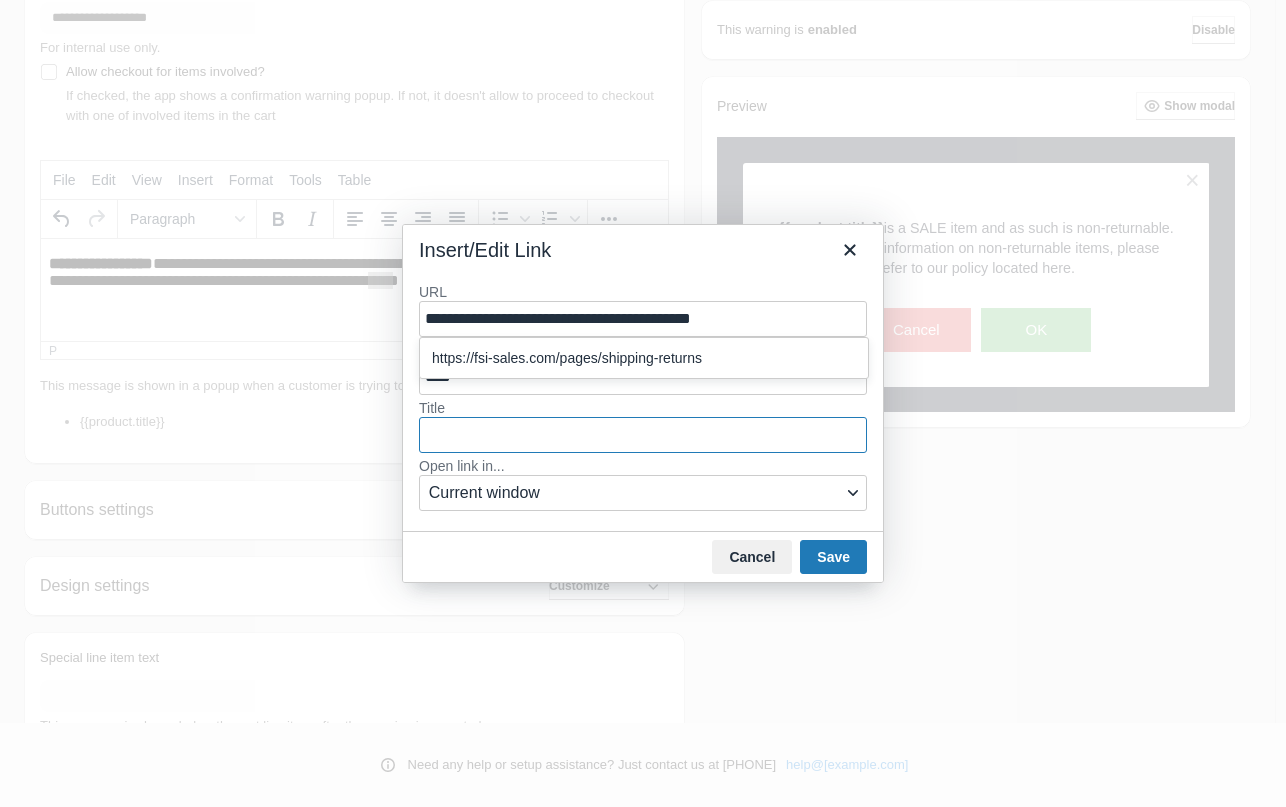 click on "Title" at bounding box center [643, 435] 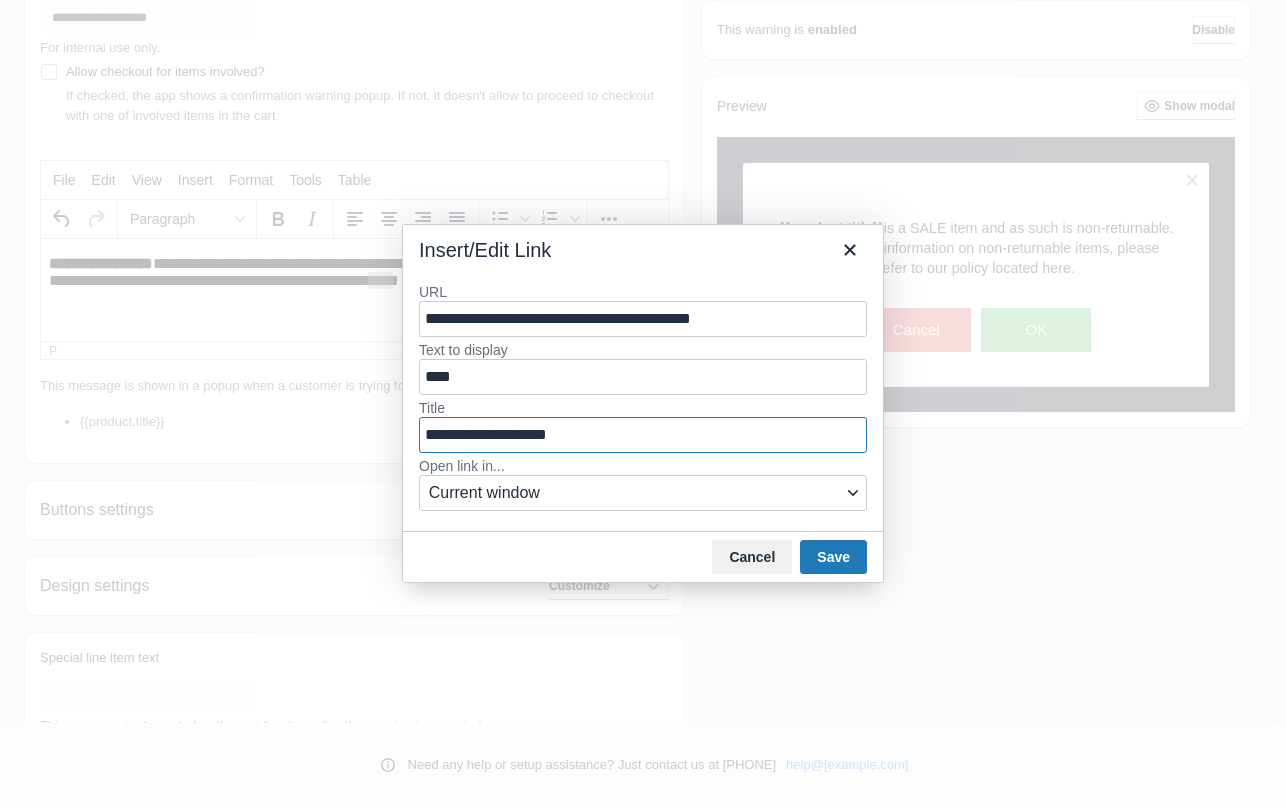 type on "**********" 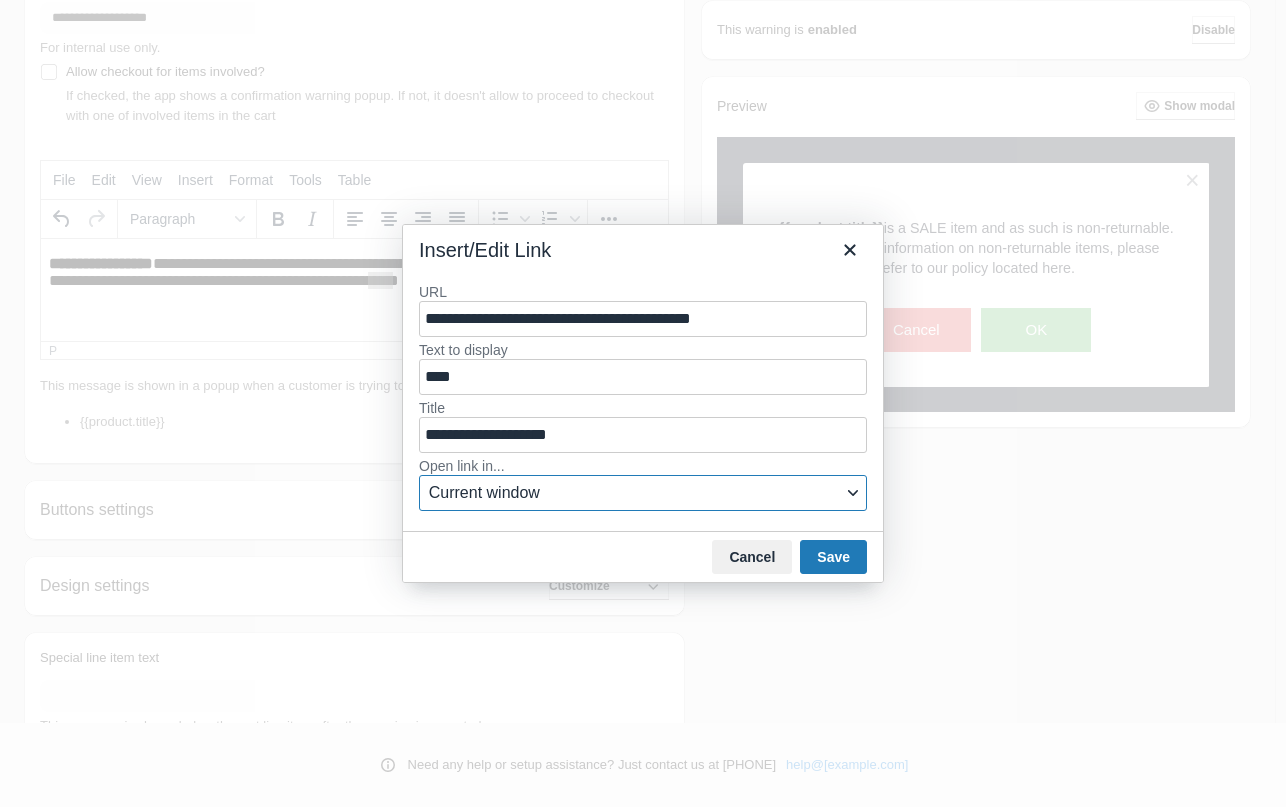 click 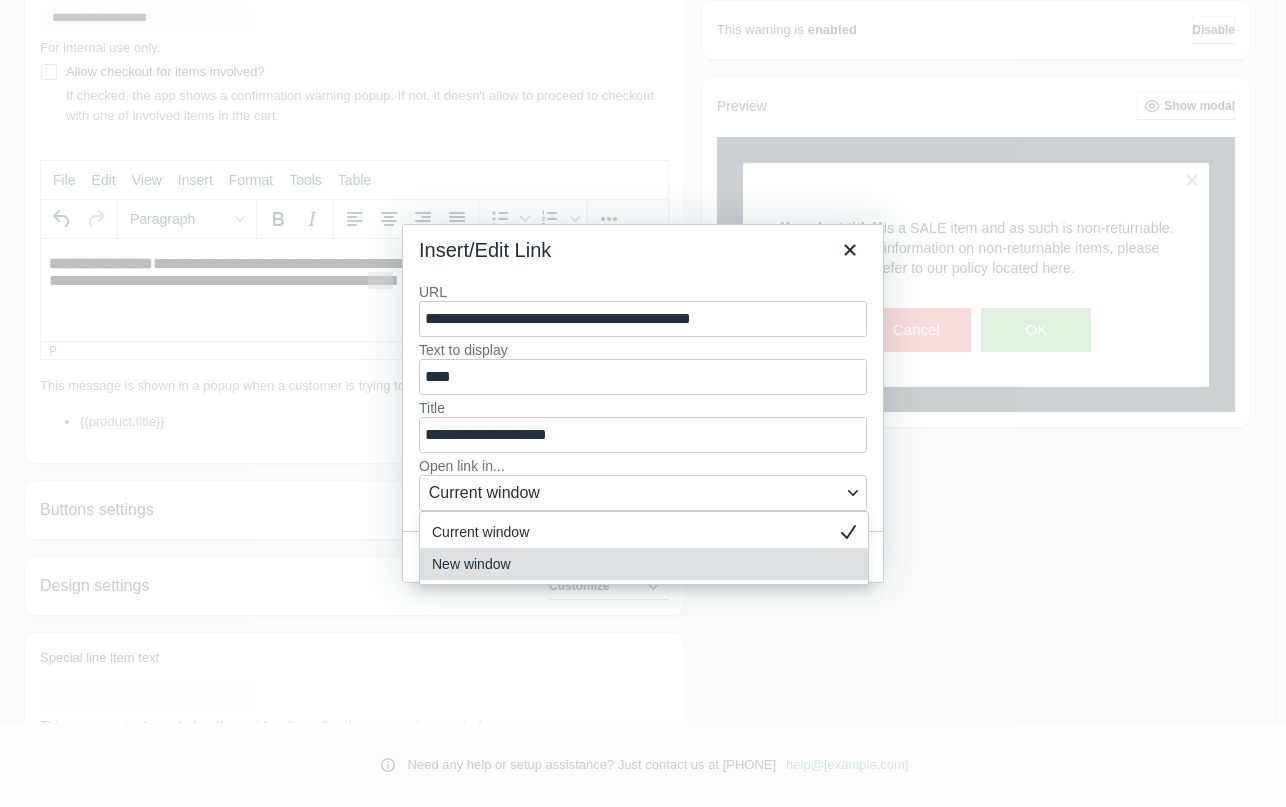 click on "New window" at bounding box center (630, 564) 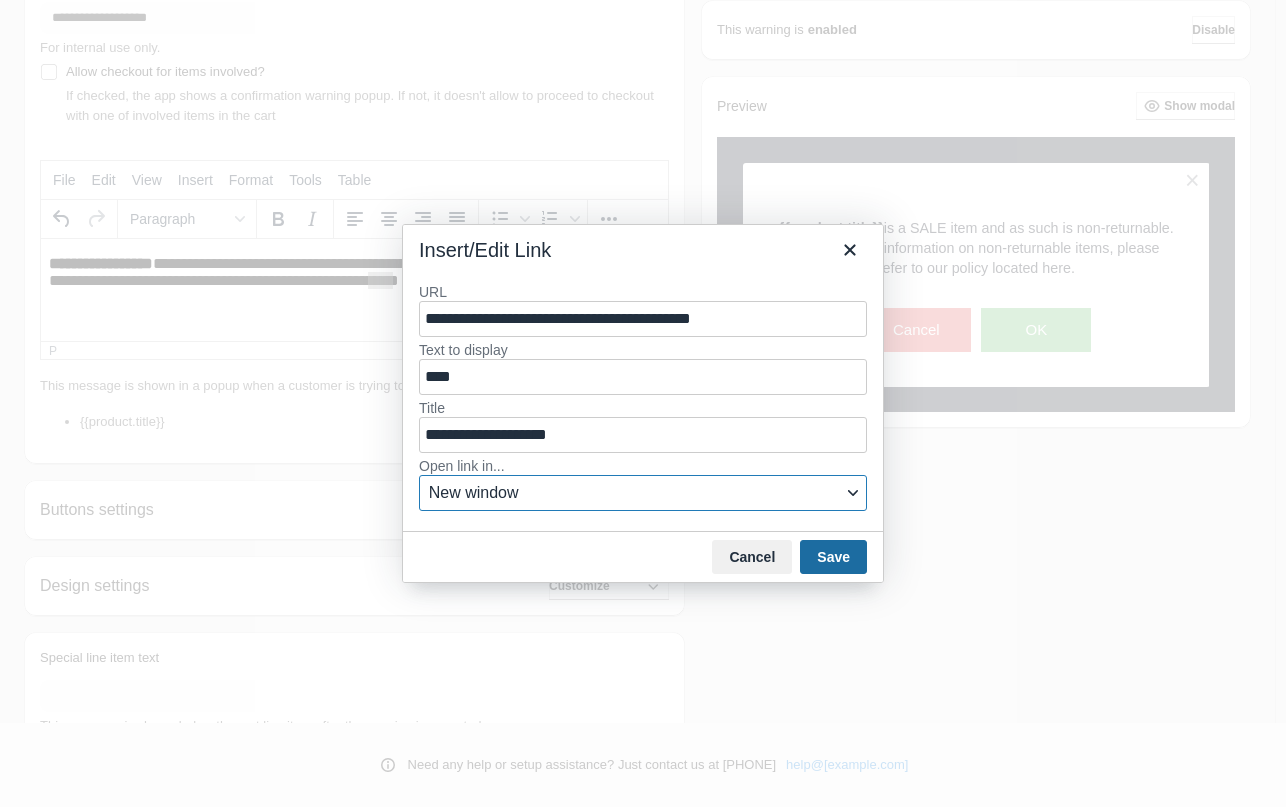 click on "Save" at bounding box center (833, 557) 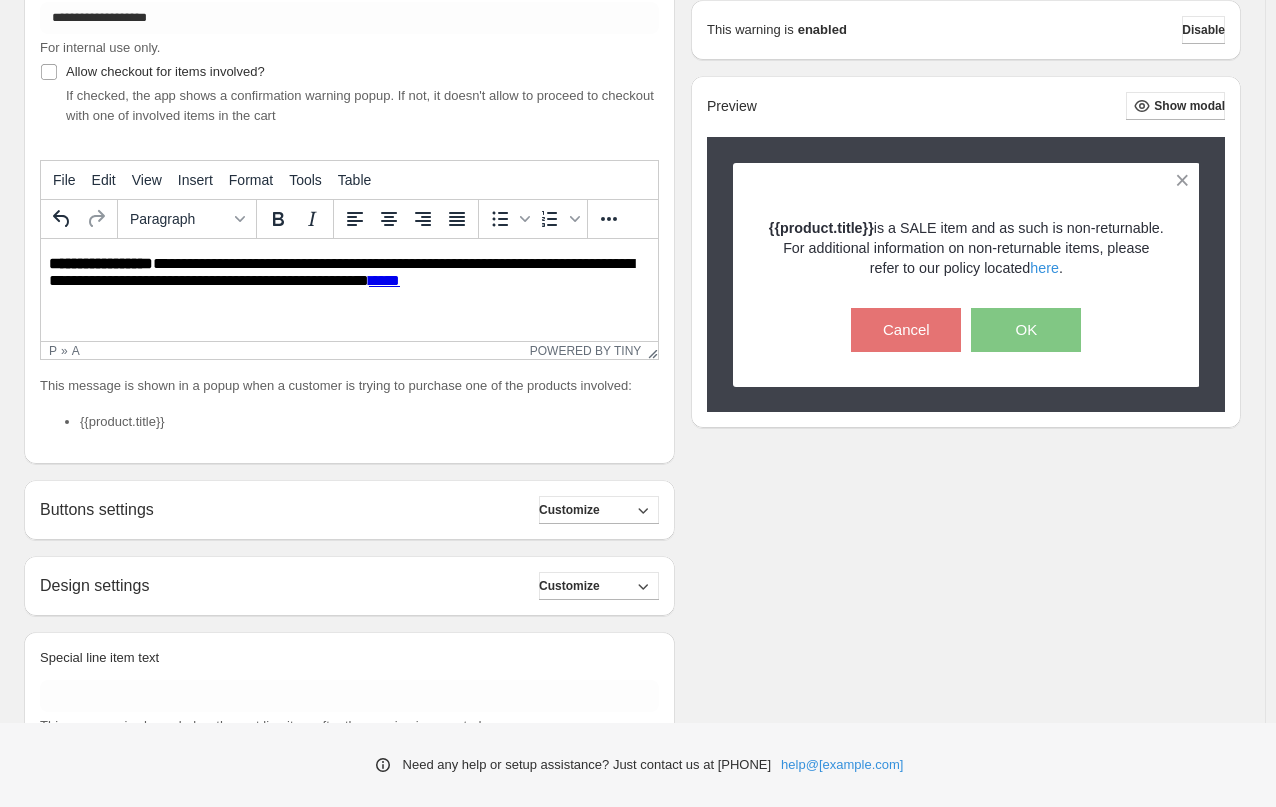 click on "**********" at bounding box center [354, 283] 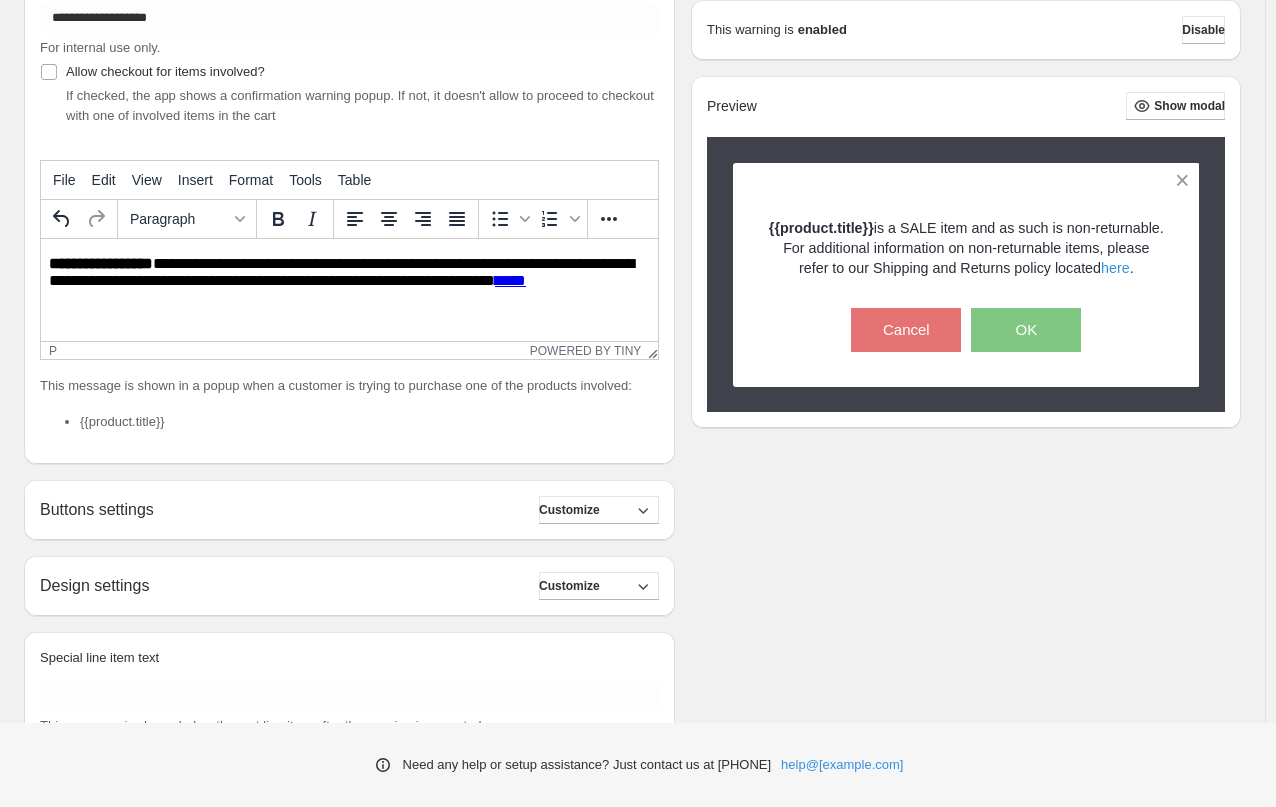 click on "**********" at bounding box center [354, 283] 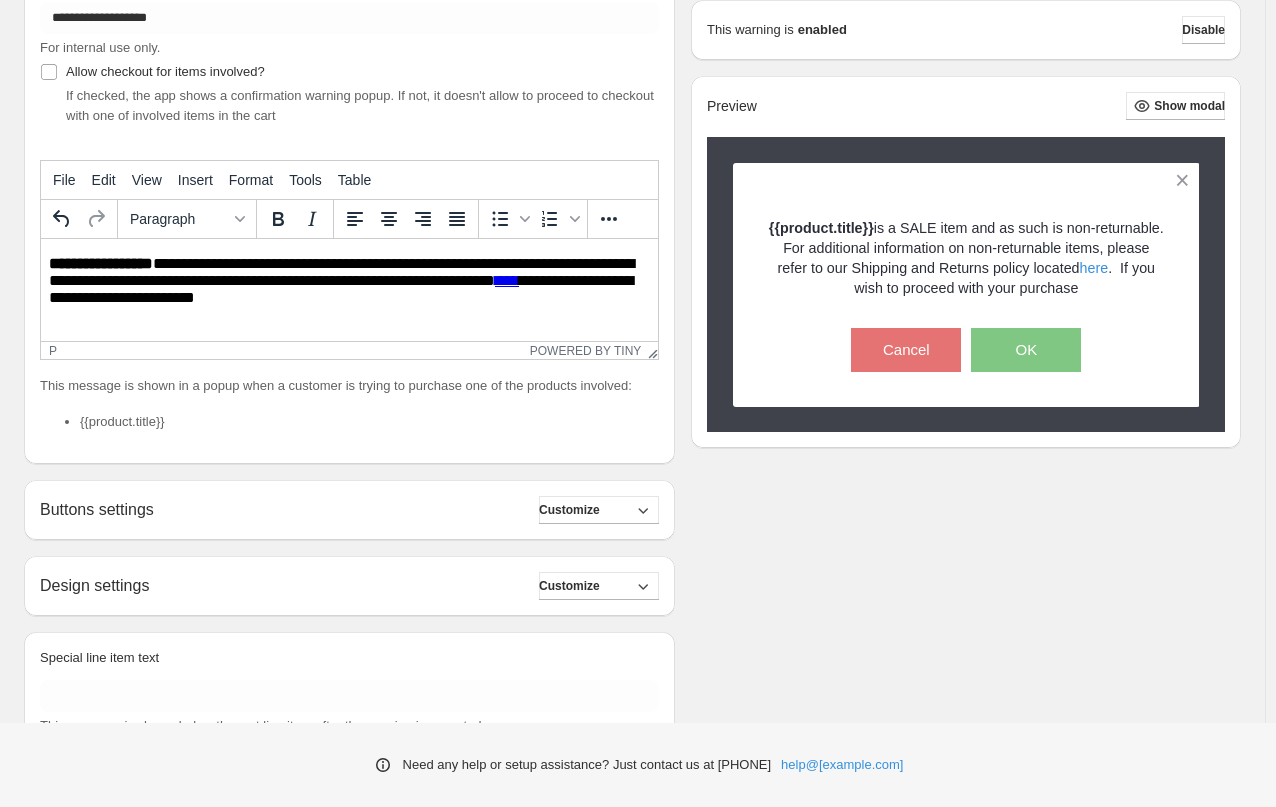 click on "**********" at bounding box center [347, 293] 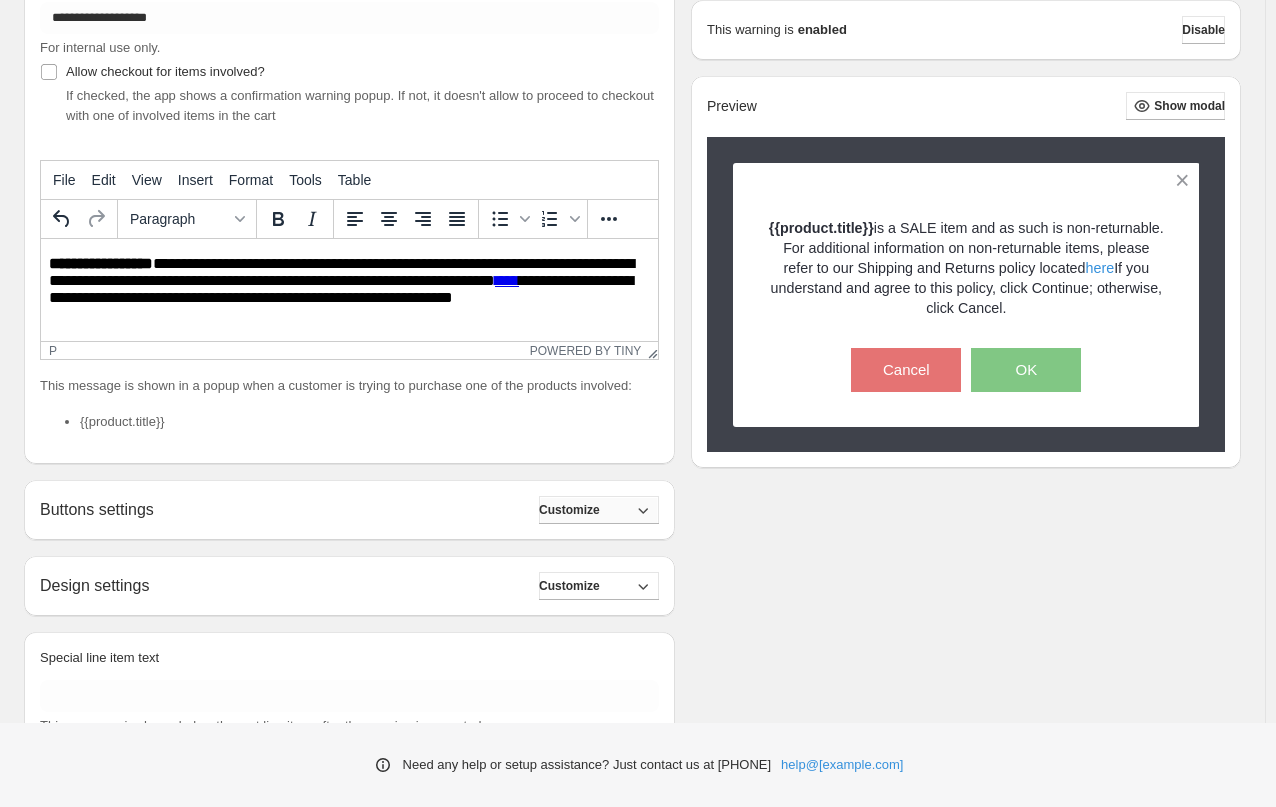 click on "Customize" at bounding box center [569, 510] 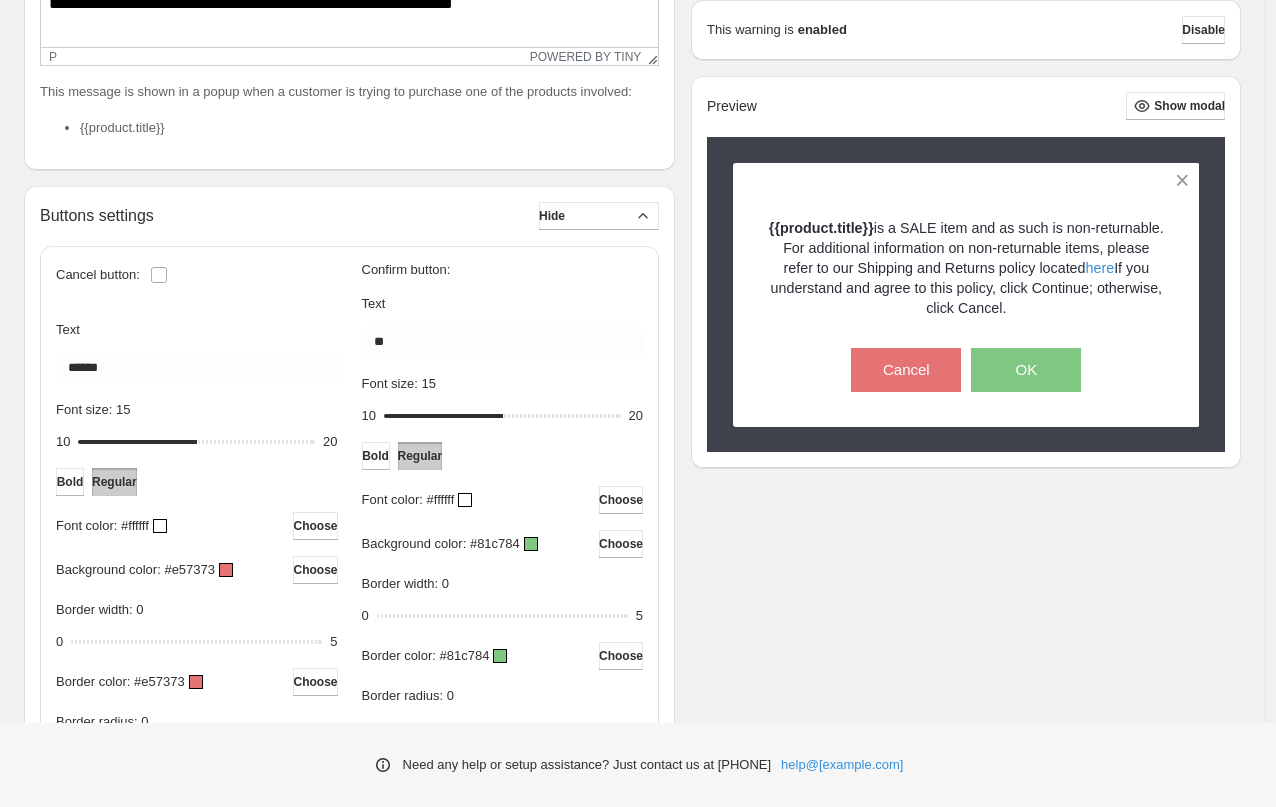 scroll, scrollTop: 500, scrollLeft: 0, axis: vertical 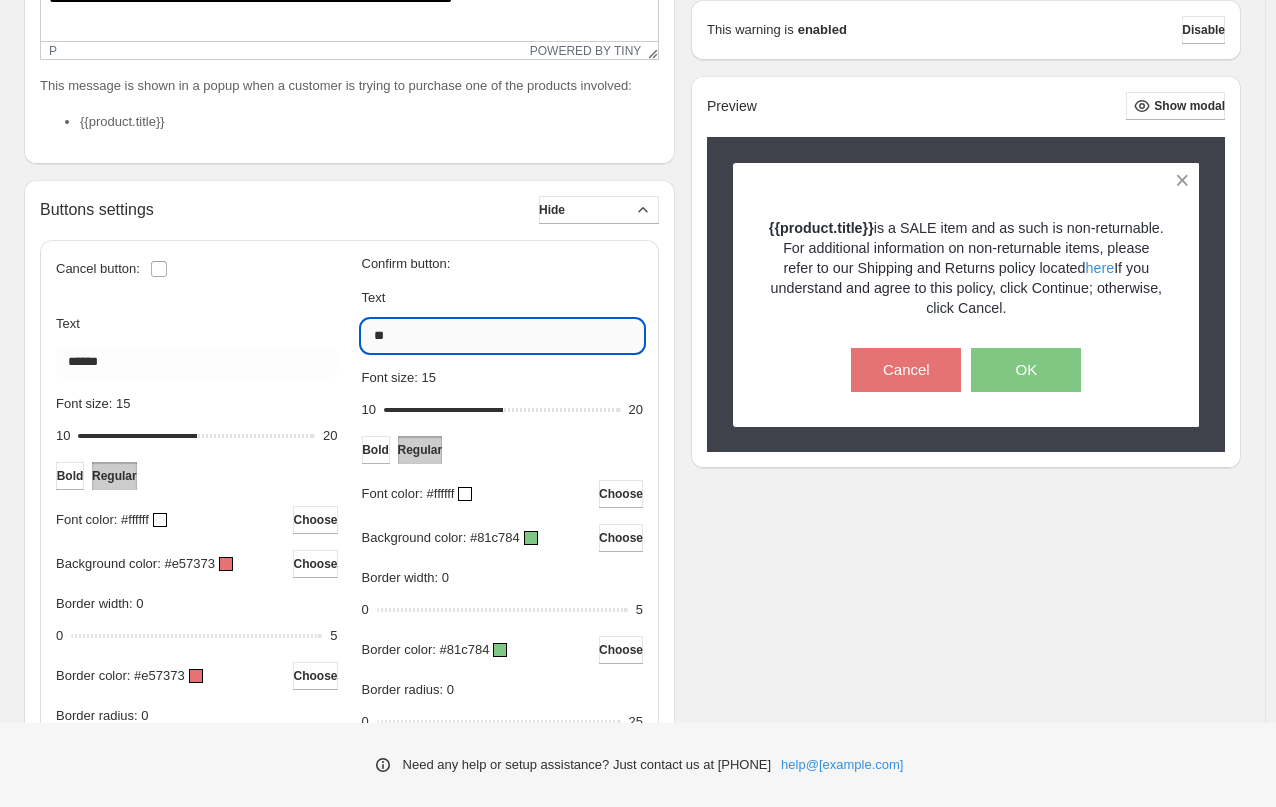 drag, startPoint x: 405, startPoint y: 333, endPoint x: 377, endPoint y: 333, distance: 28 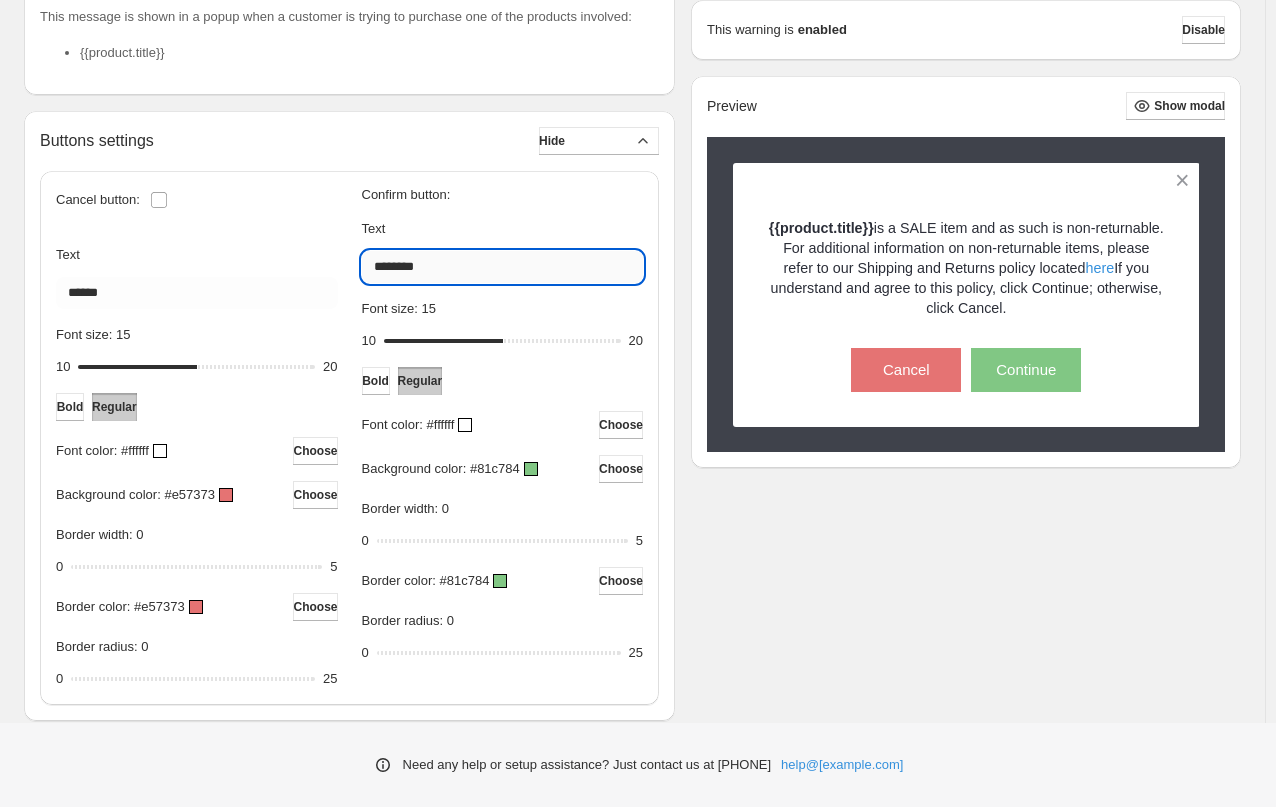 scroll, scrollTop: 600, scrollLeft: 0, axis: vertical 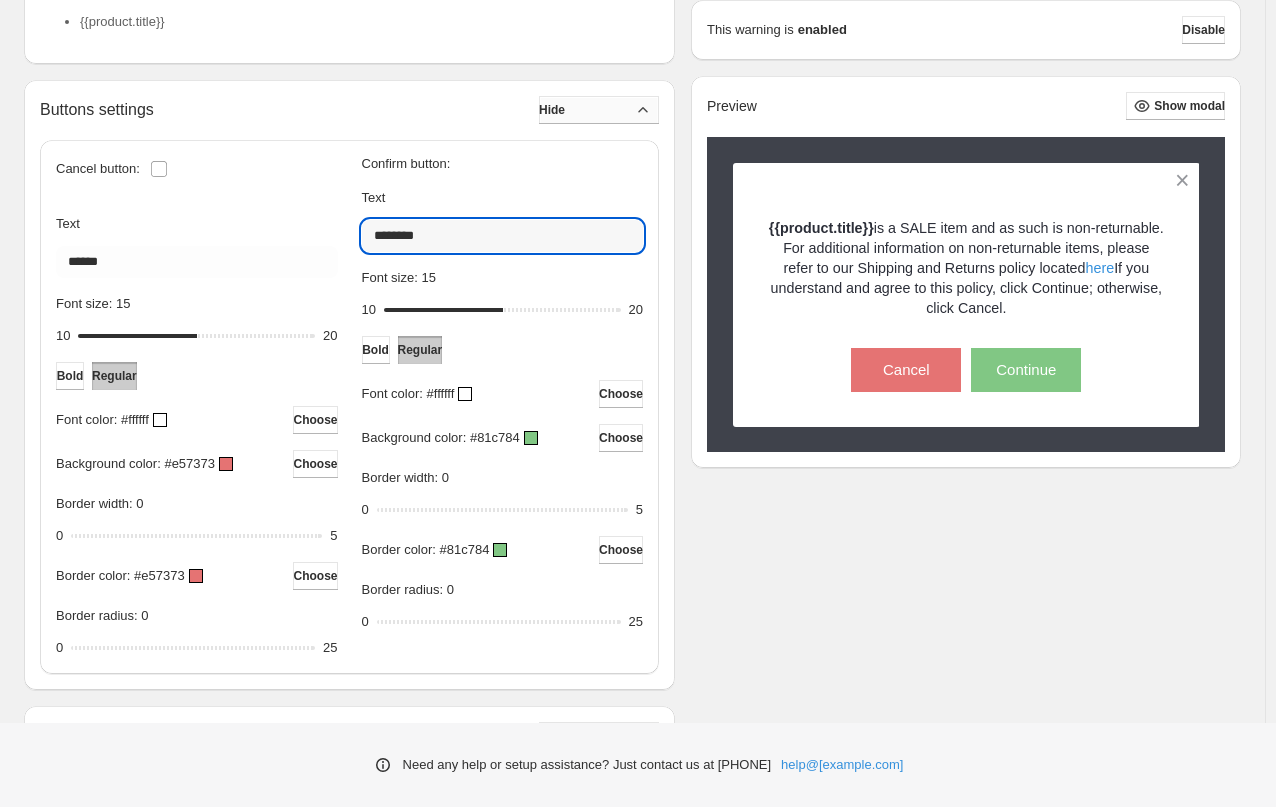 type on "********" 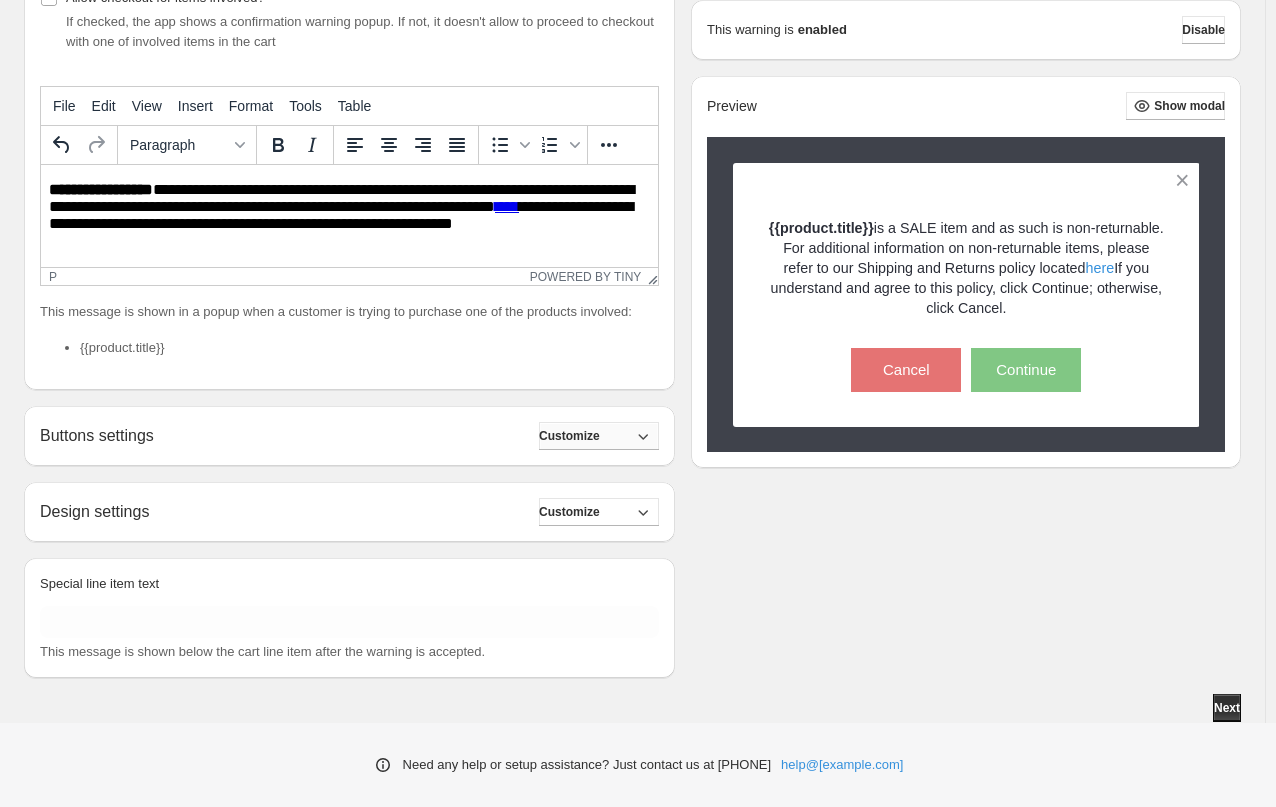 scroll, scrollTop: 274, scrollLeft: 0, axis: vertical 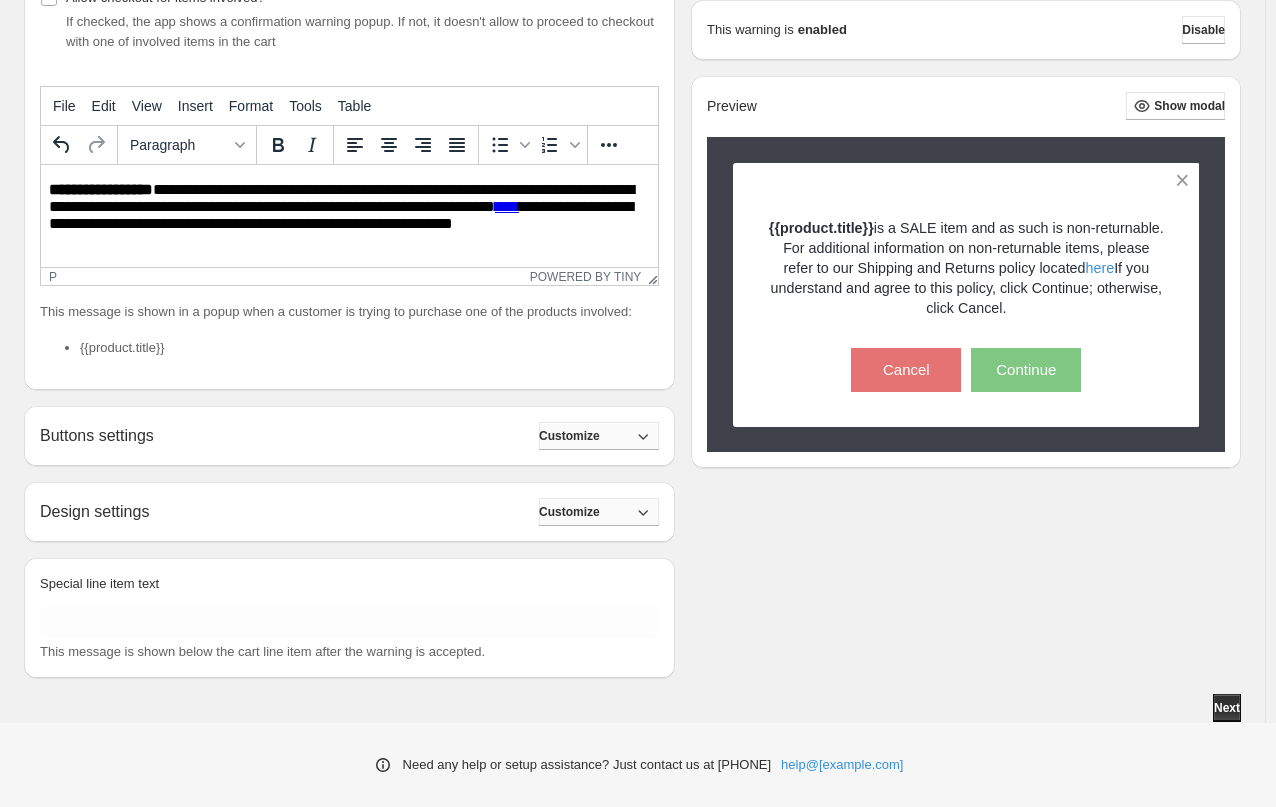 click on "Customize" at bounding box center (569, 512) 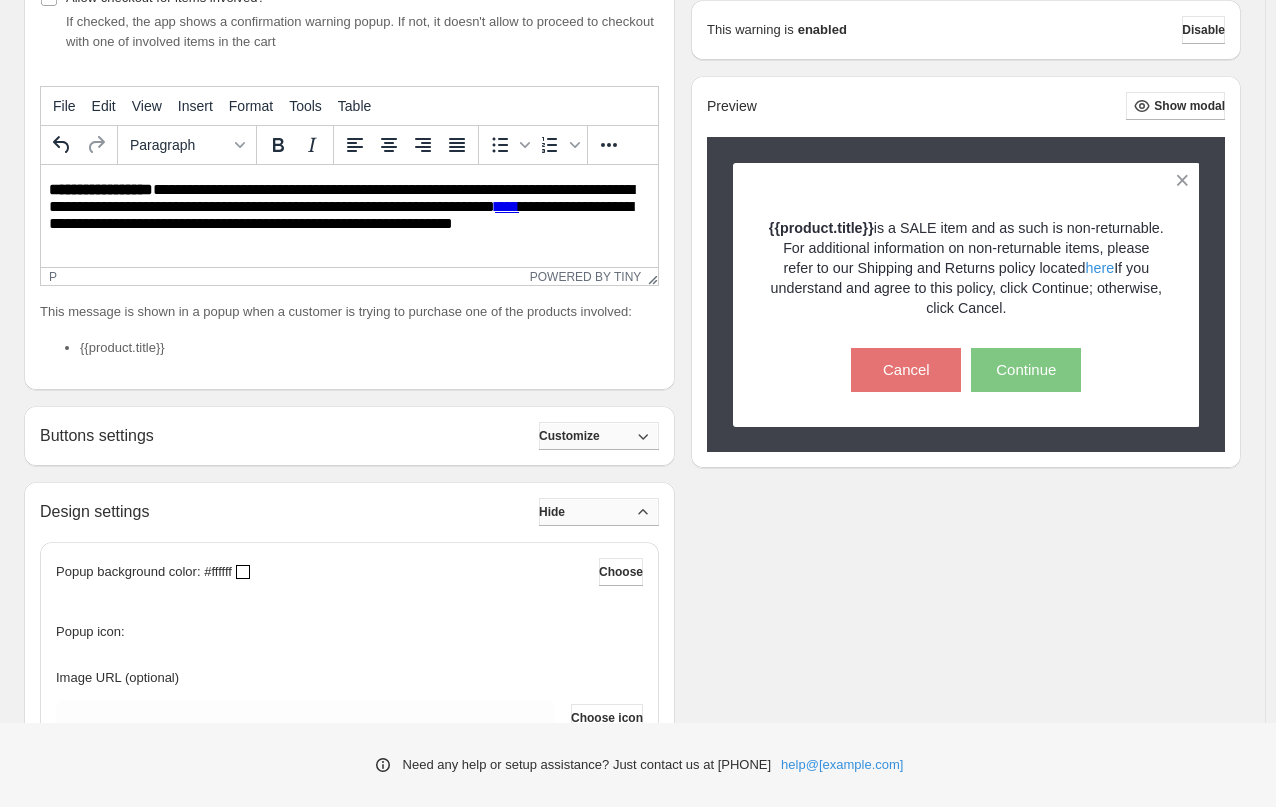 click on "Hide" at bounding box center [599, 512] 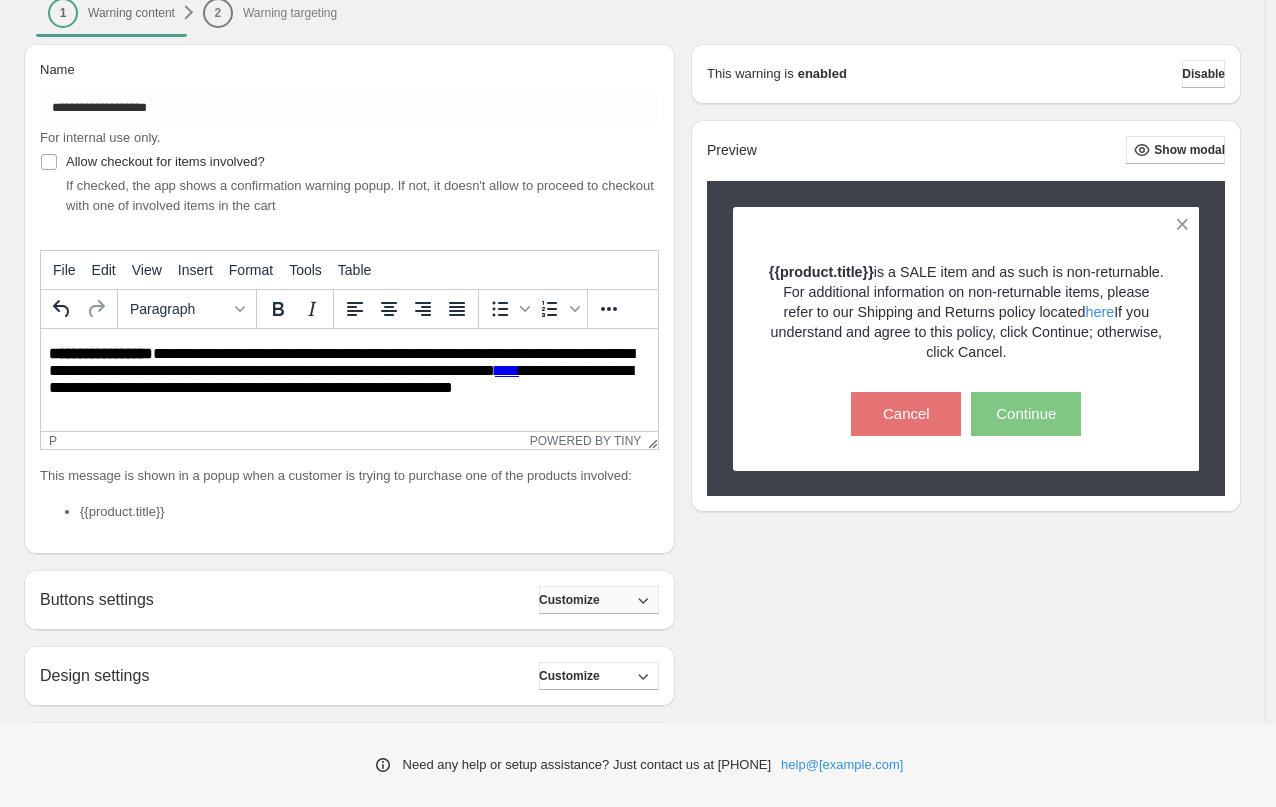 scroll, scrollTop: 0, scrollLeft: 0, axis: both 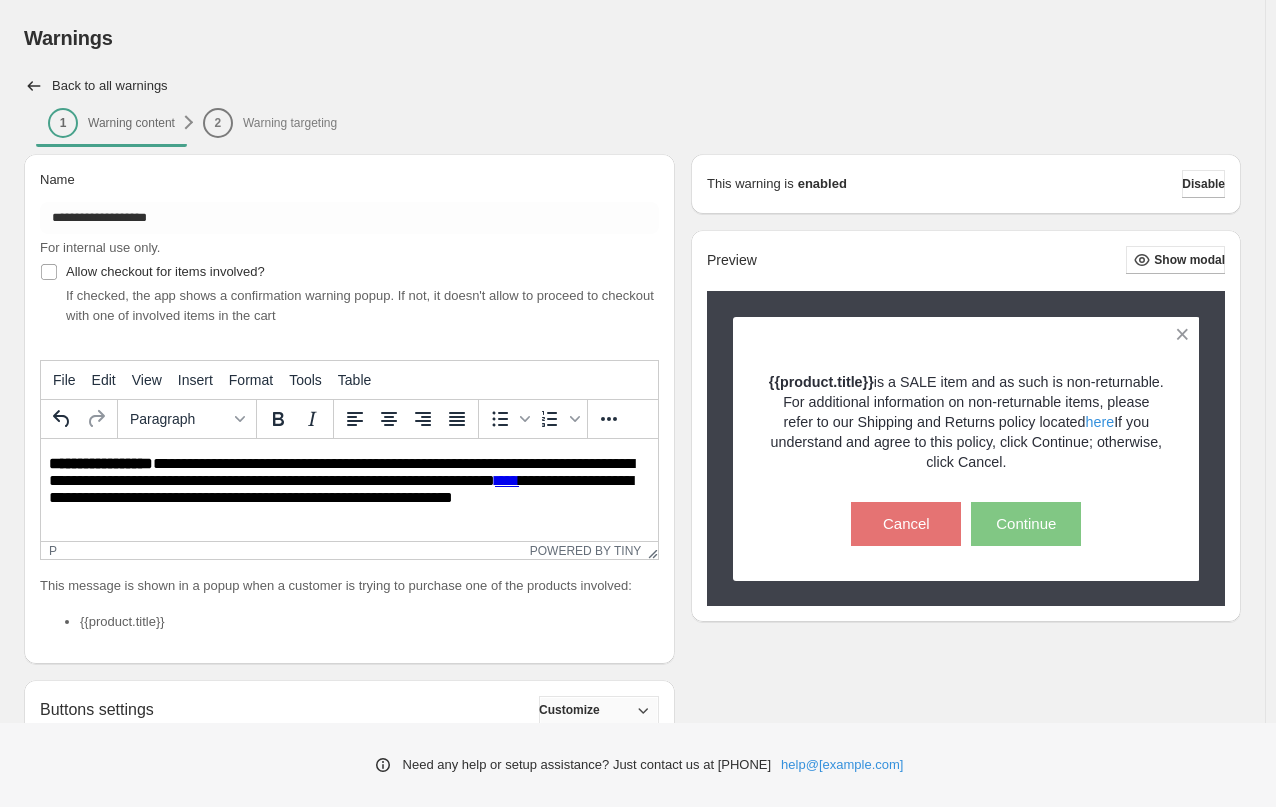 click on "**********" at bounding box center [101, 463] 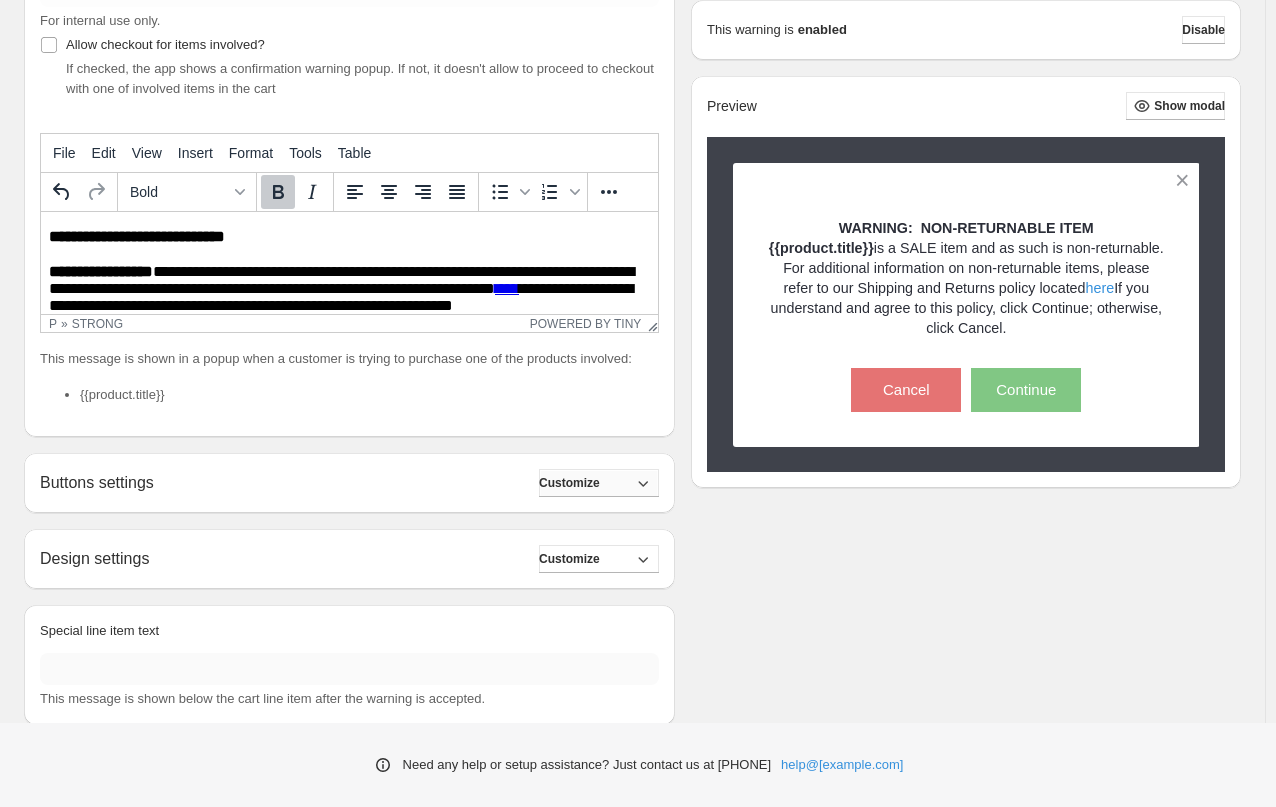 scroll, scrollTop: 274, scrollLeft: 0, axis: vertical 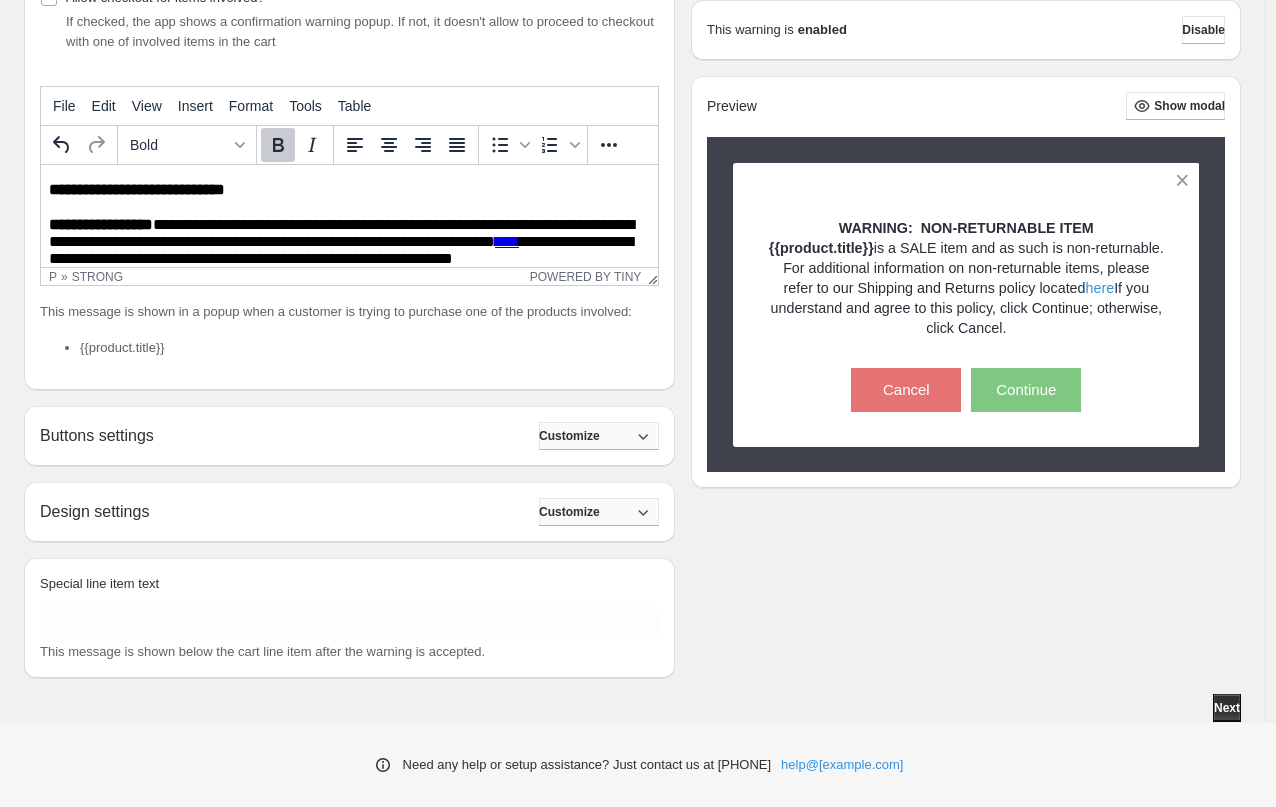 click on "Customize" at bounding box center (599, 512) 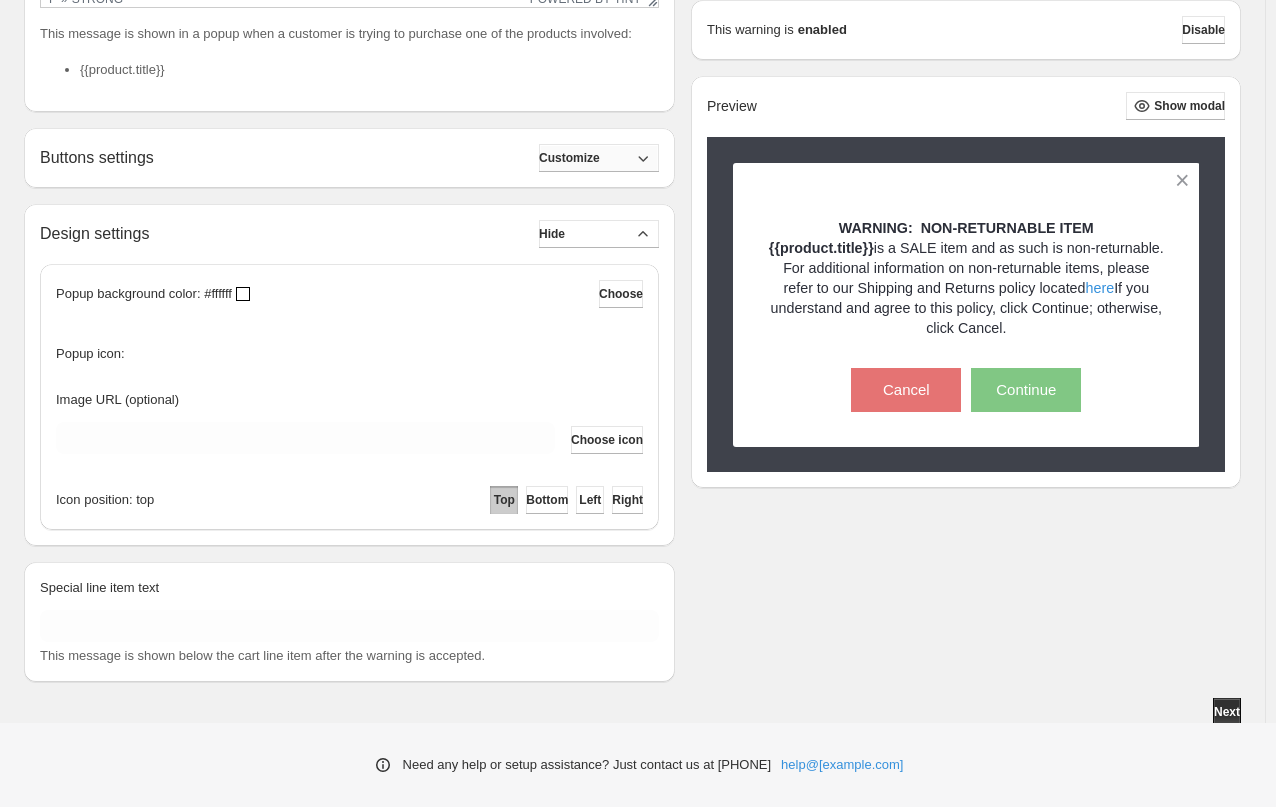 scroll, scrollTop: 556, scrollLeft: 0, axis: vertical 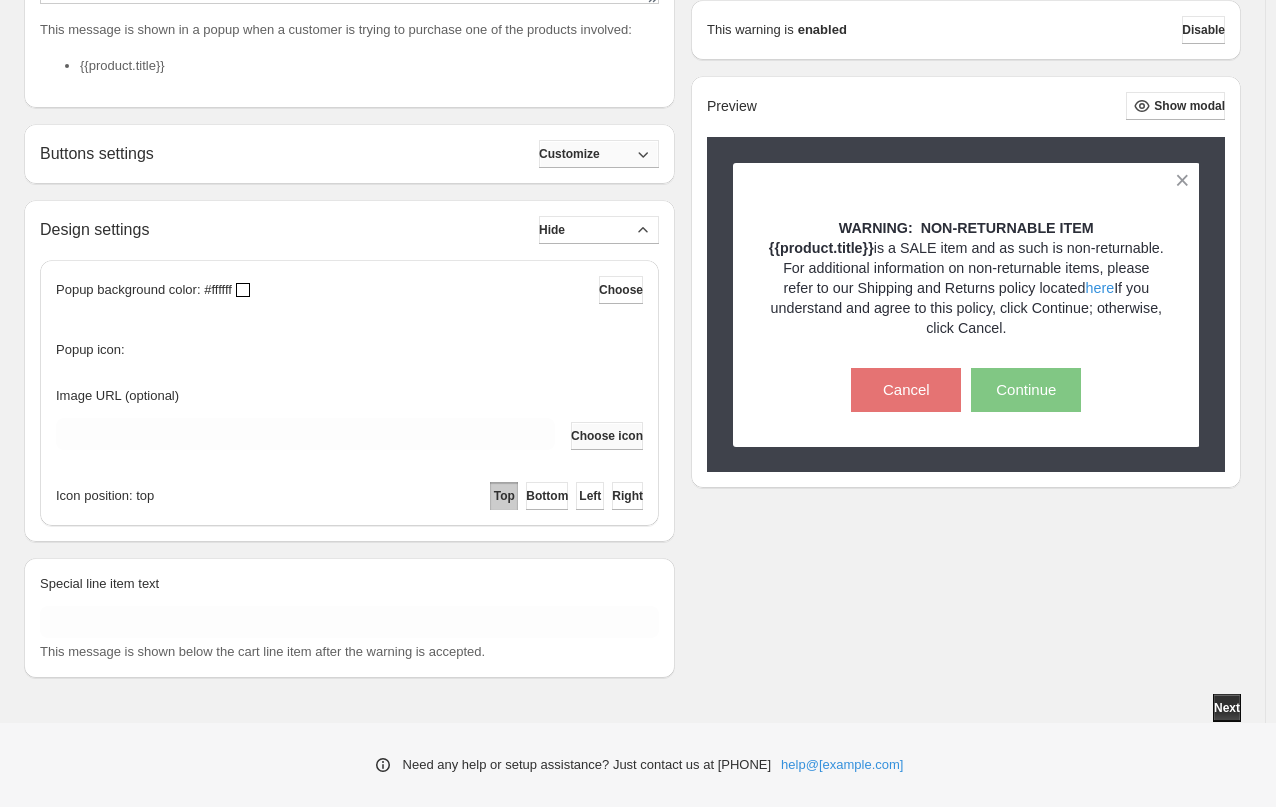 click on "Choose icon" at bounding box center [607, 436] 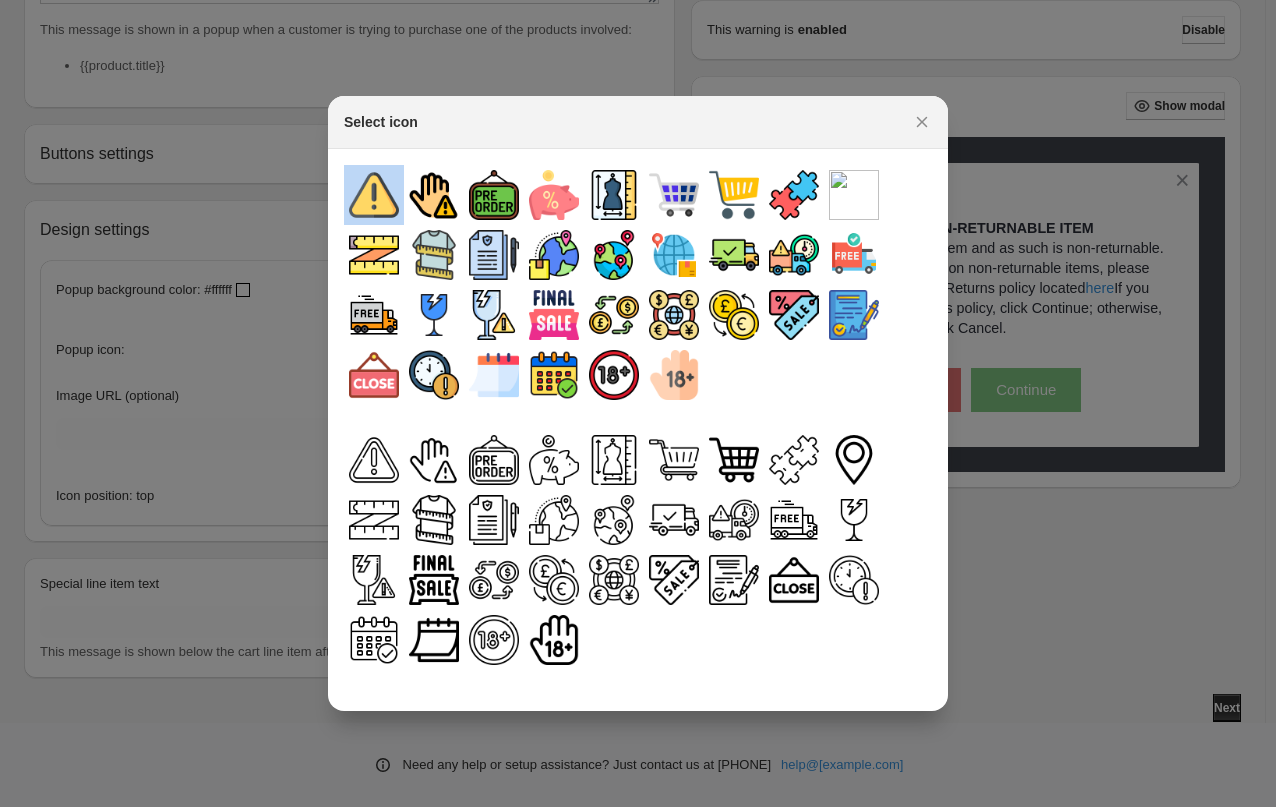 click at bounding box center (374, 195) 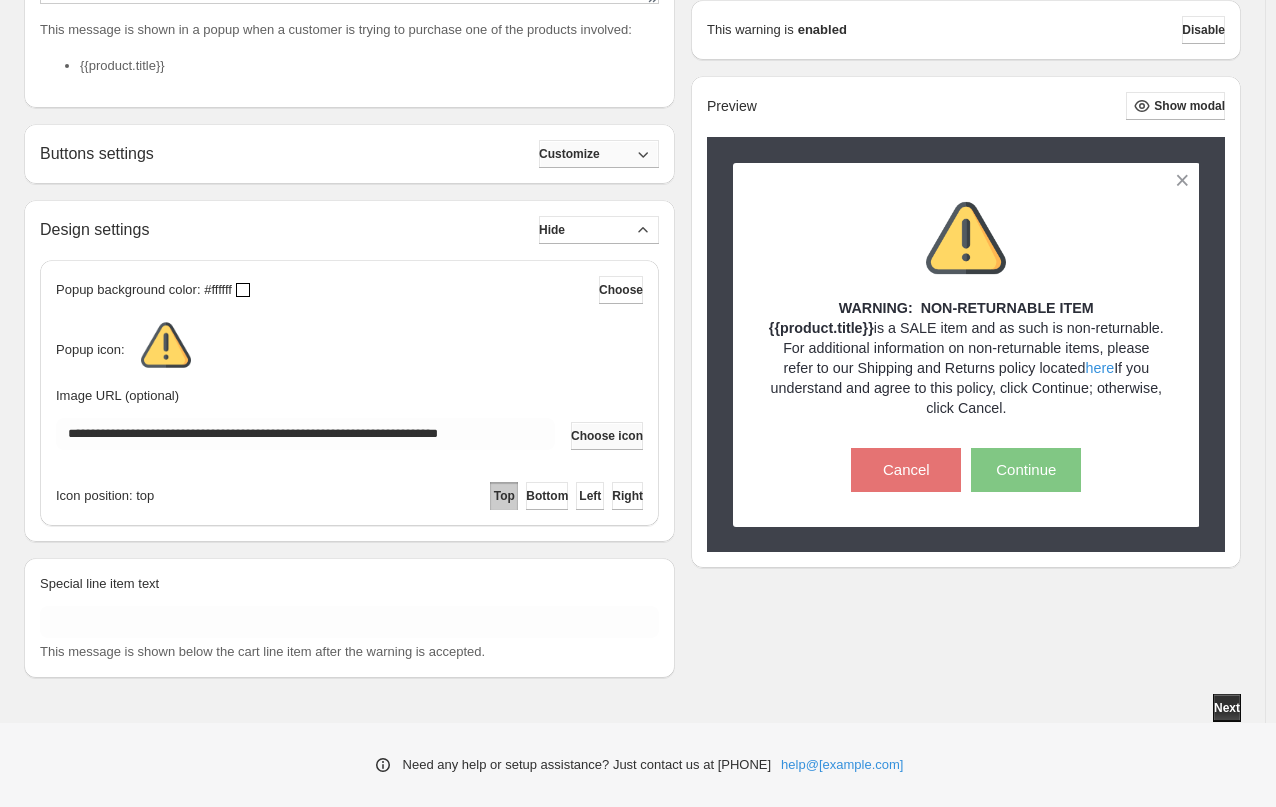 click on "Choose icon" at bounding box center (607, 436) 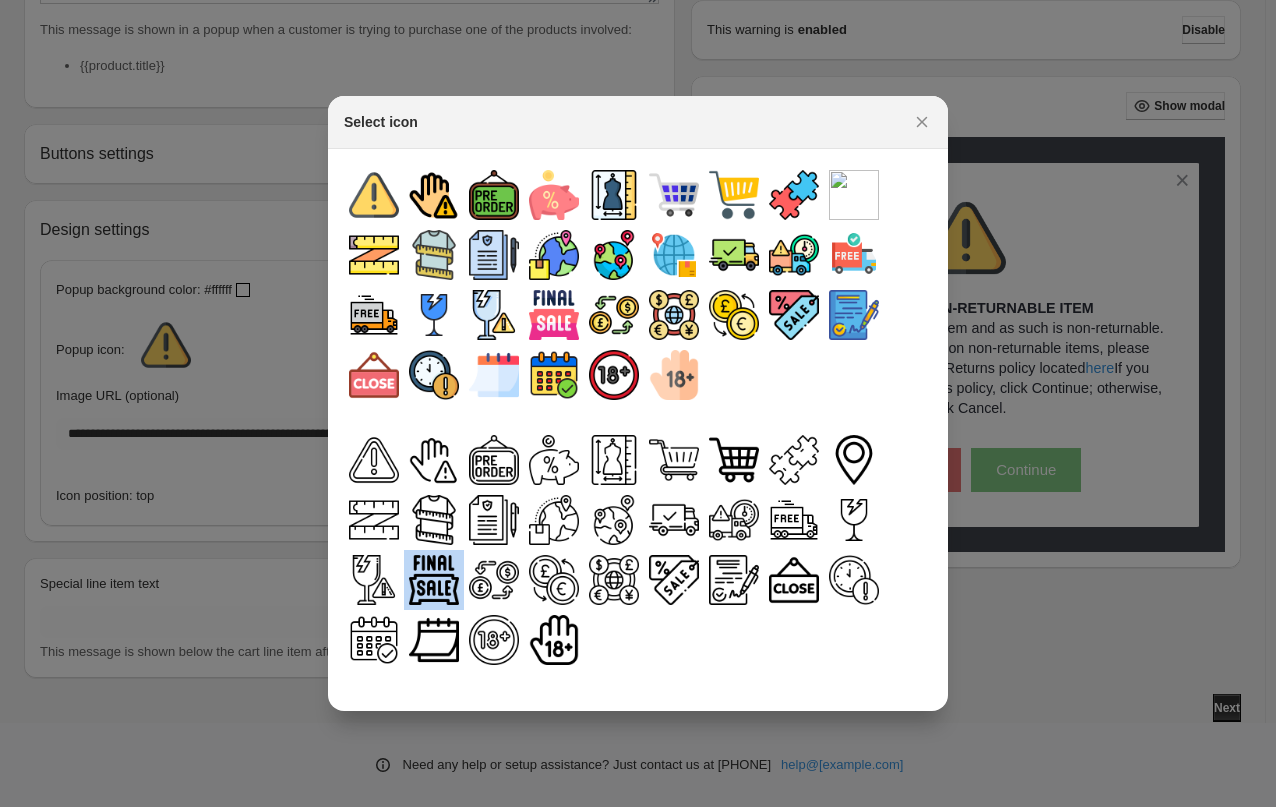 click at bounding box center (434, 580) 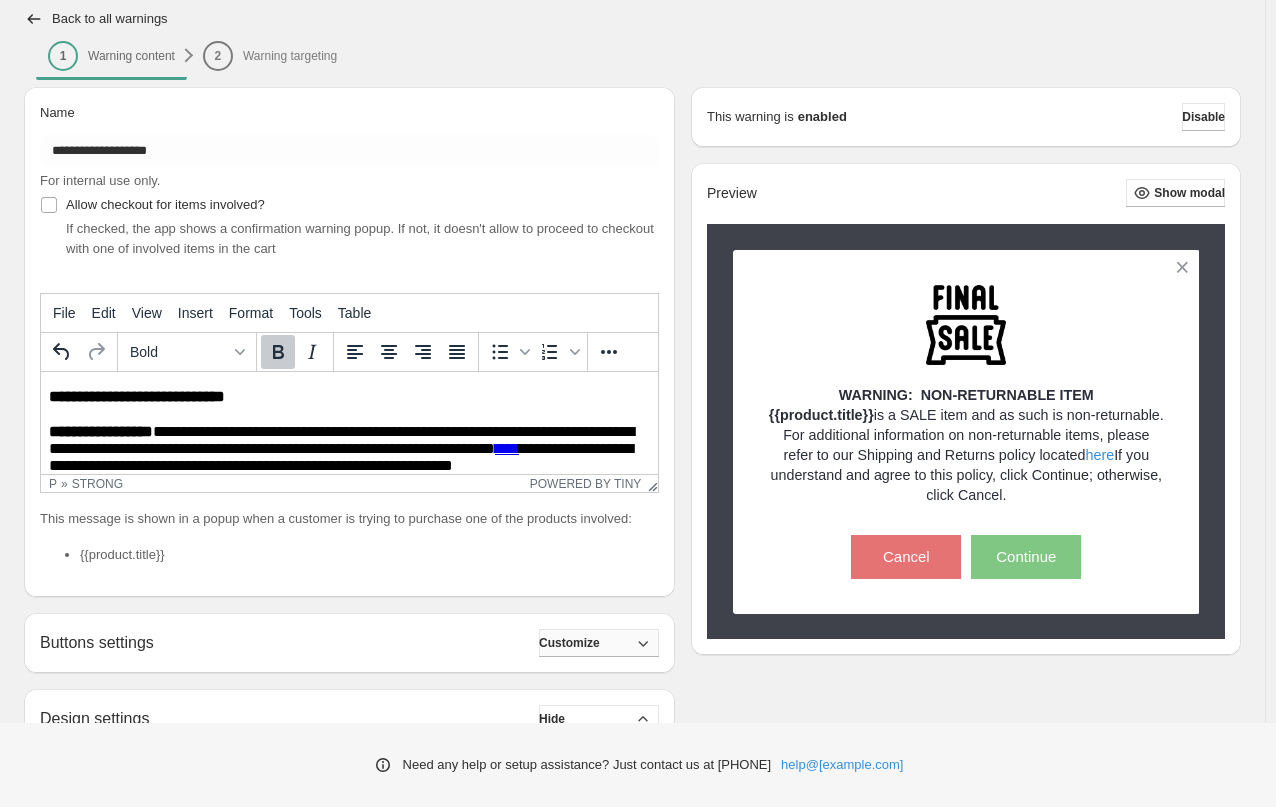 scroll, scrollTop: 56, scrollLeft: 0, axis: vertical 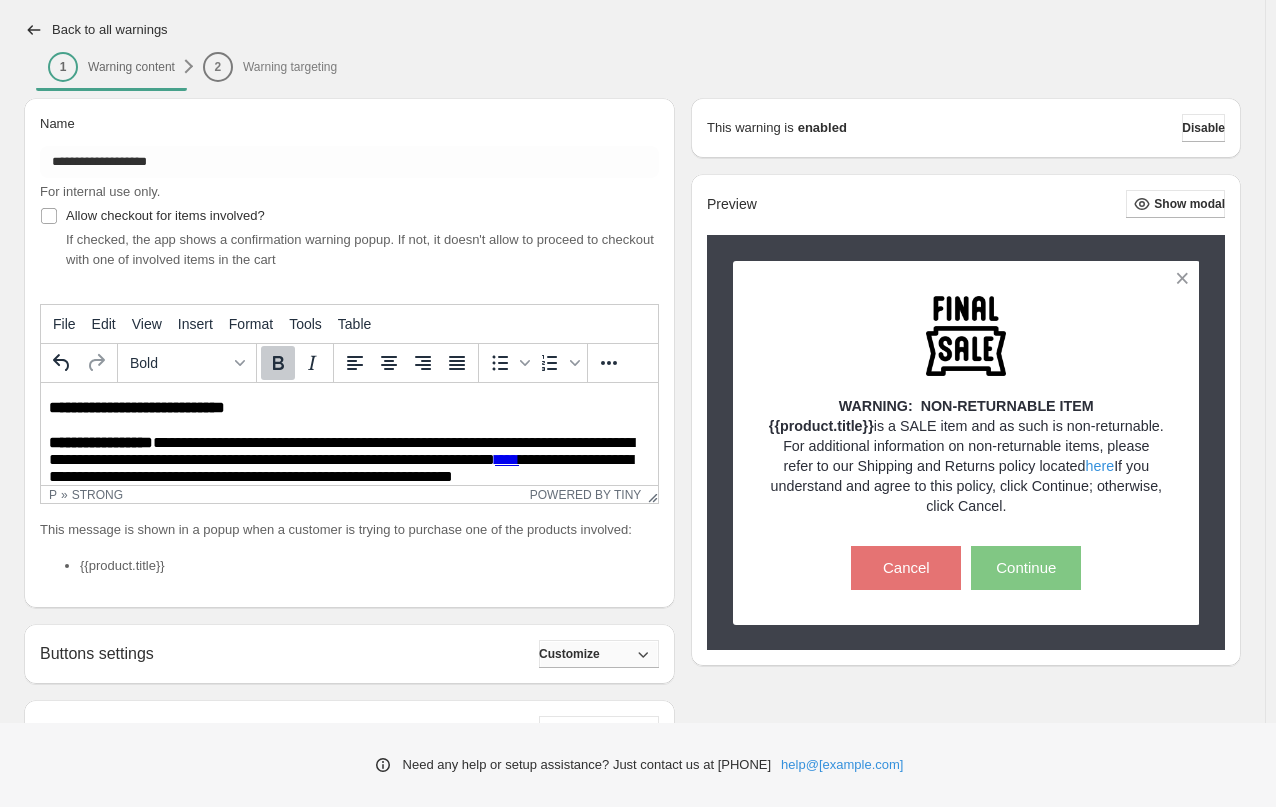 click on "**********" at bounding box center [347, 472] 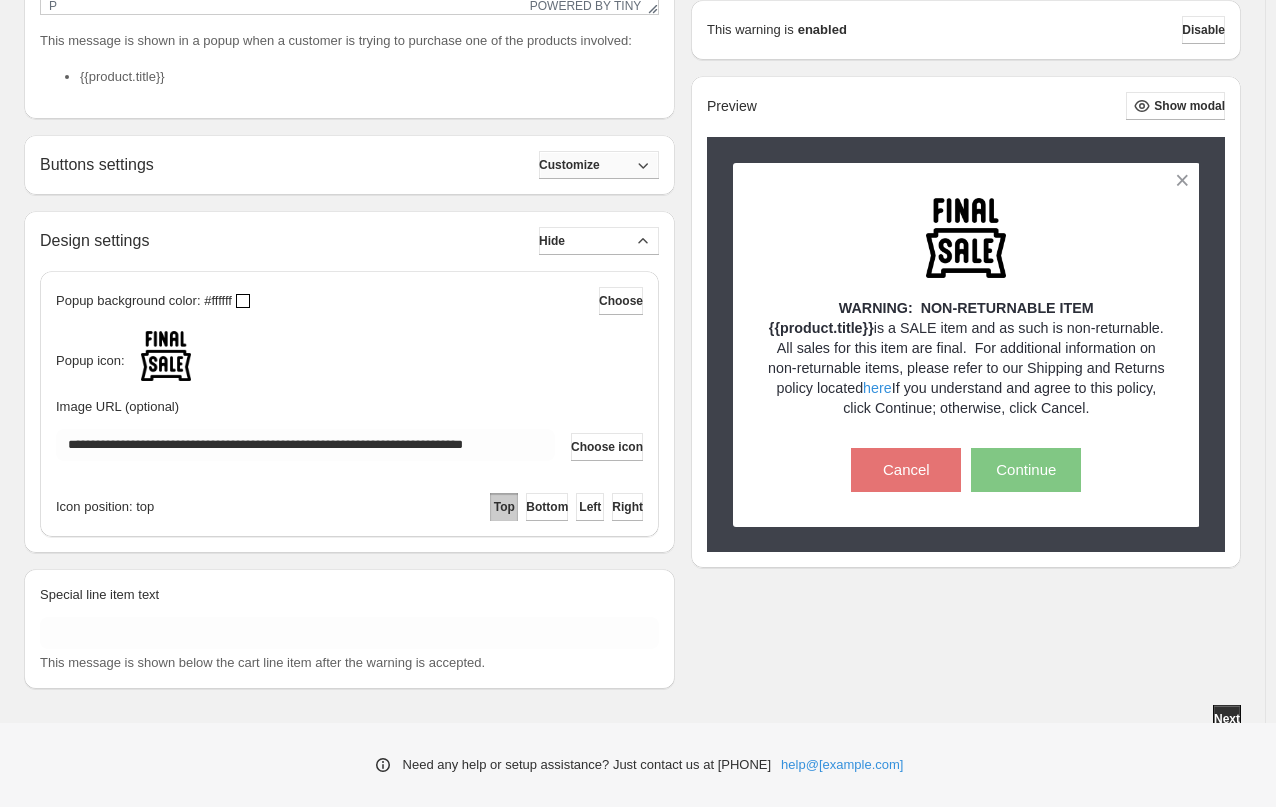 scroll, scrollTop: 556, scrollLeft: 0, axis: vertical 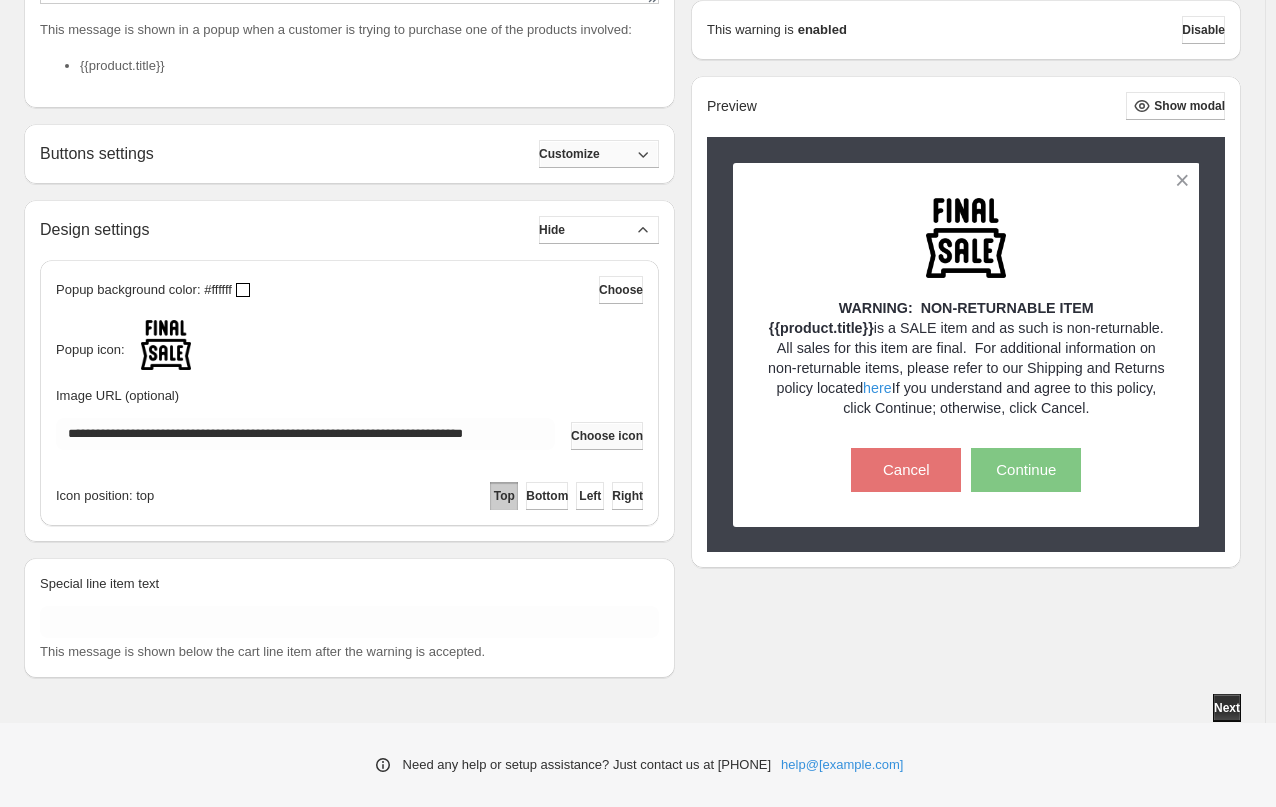 click on "Choose icon" at bounding box center [607, 436] 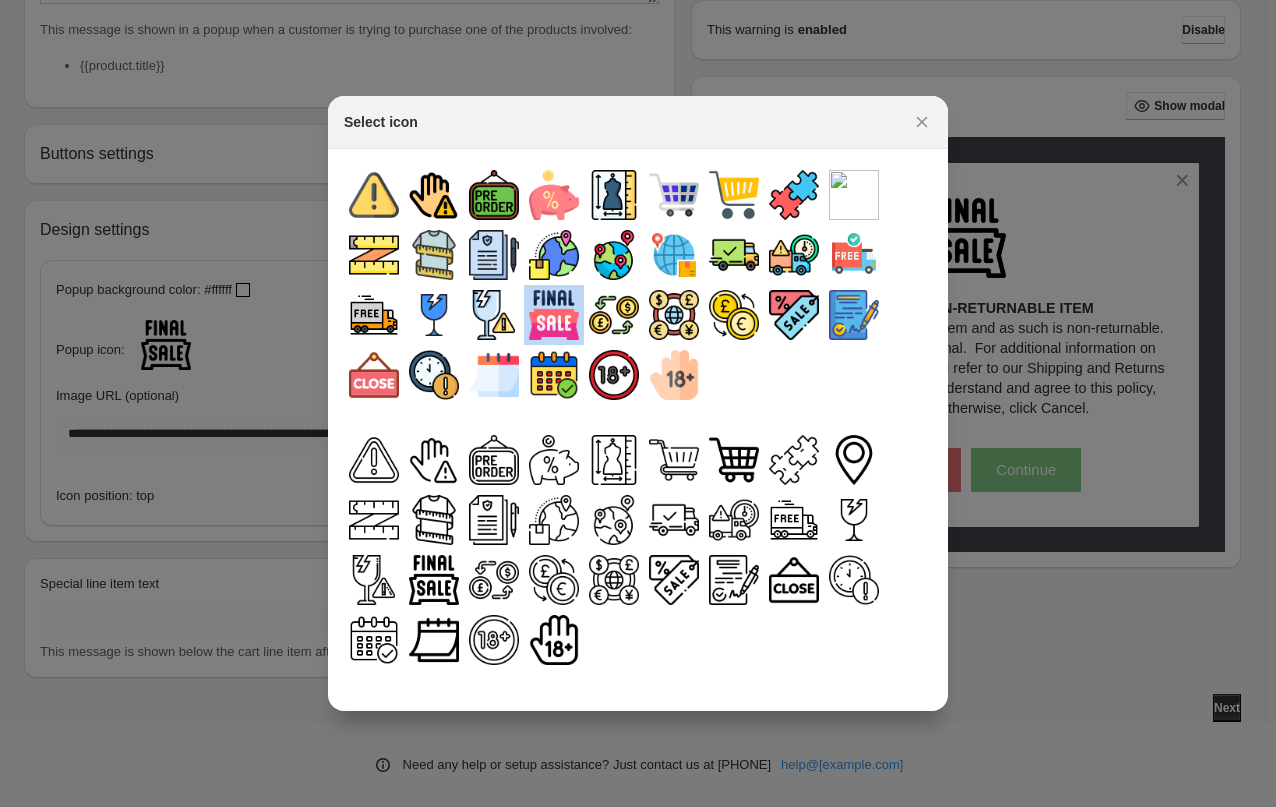 click at bounding box center [554, 315] 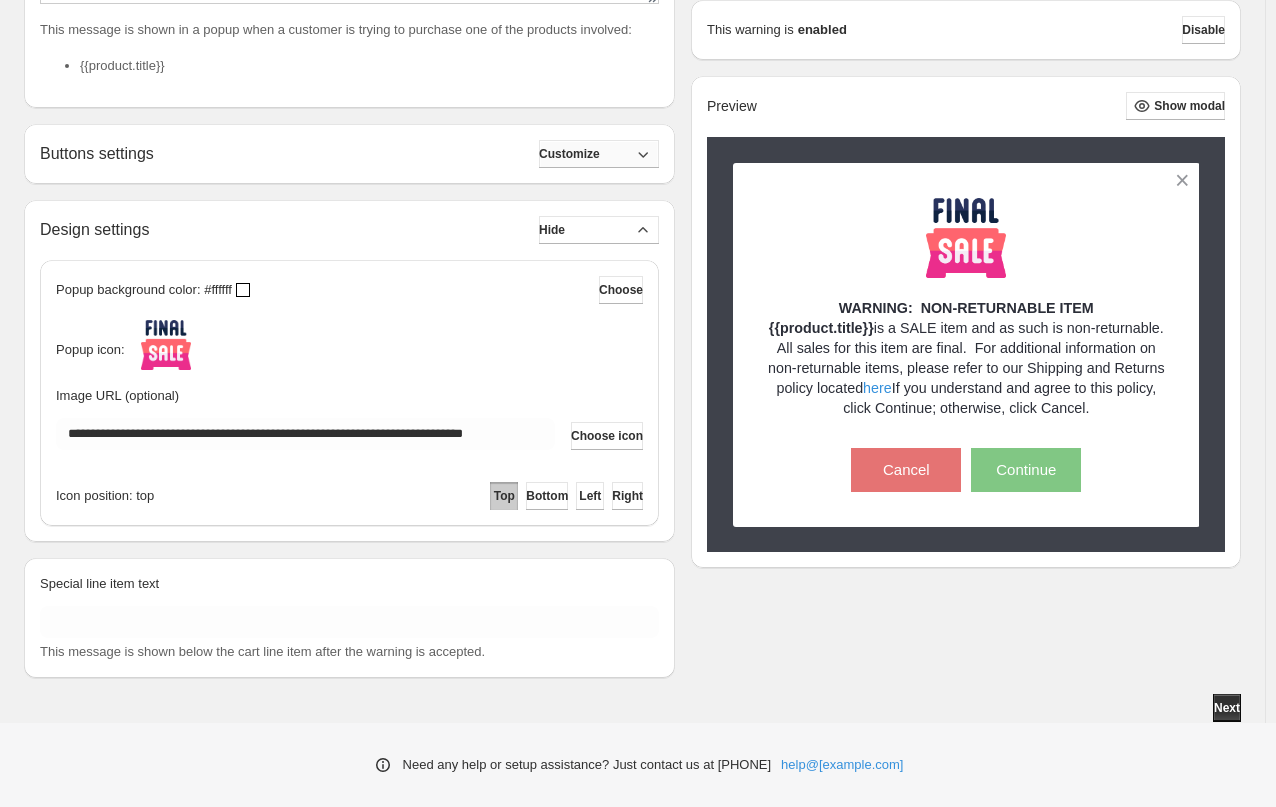 type on "**********" 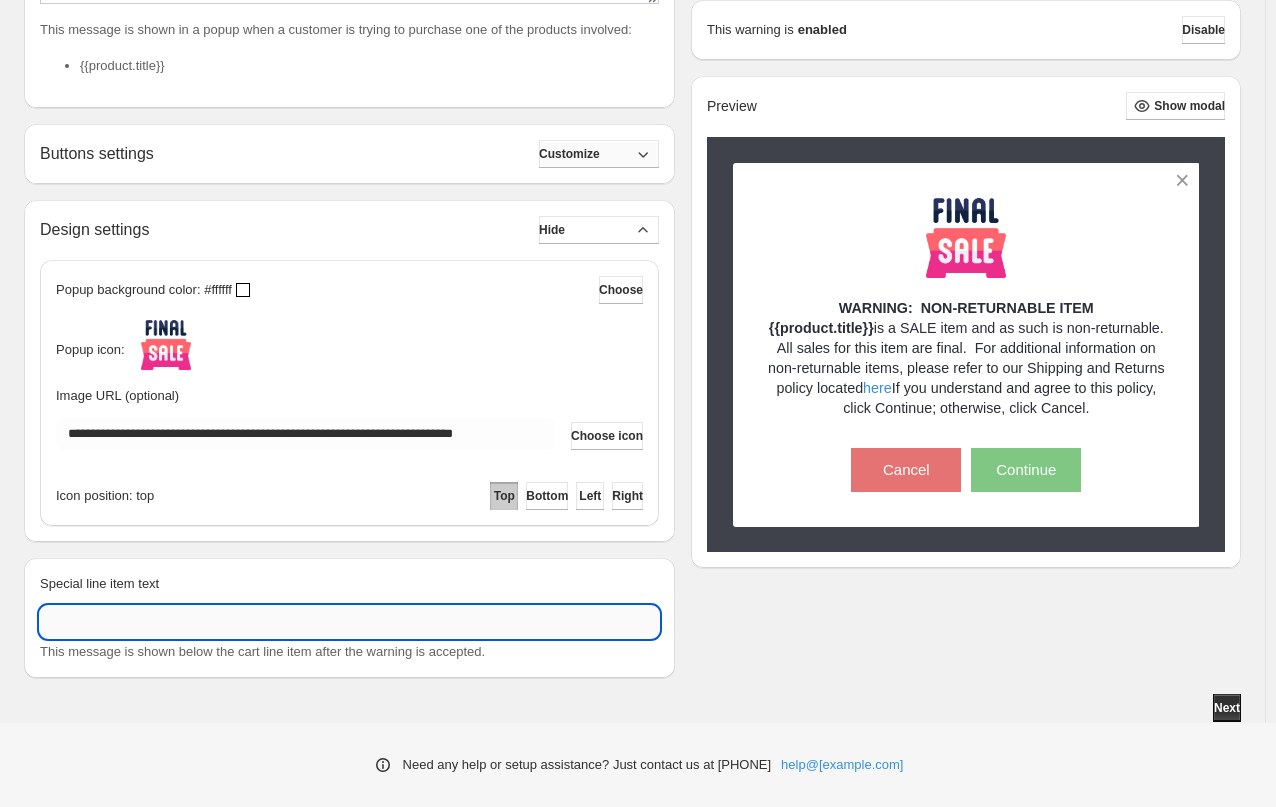 click on "Special line item text" at bounding box center [349, 622] 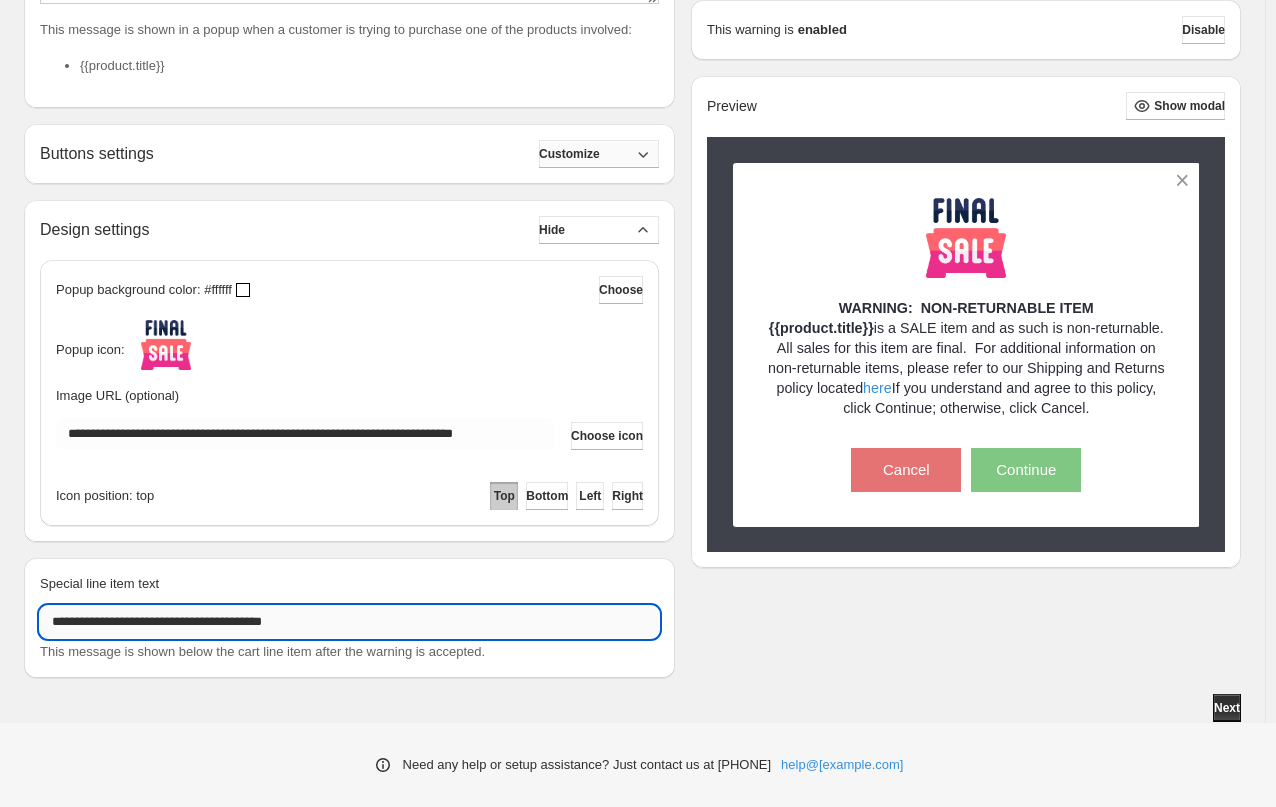 drag, startPoint x: 157, startPoint y: 618, endPoint x: 51, endPoint y: 616, distance: 106.01887 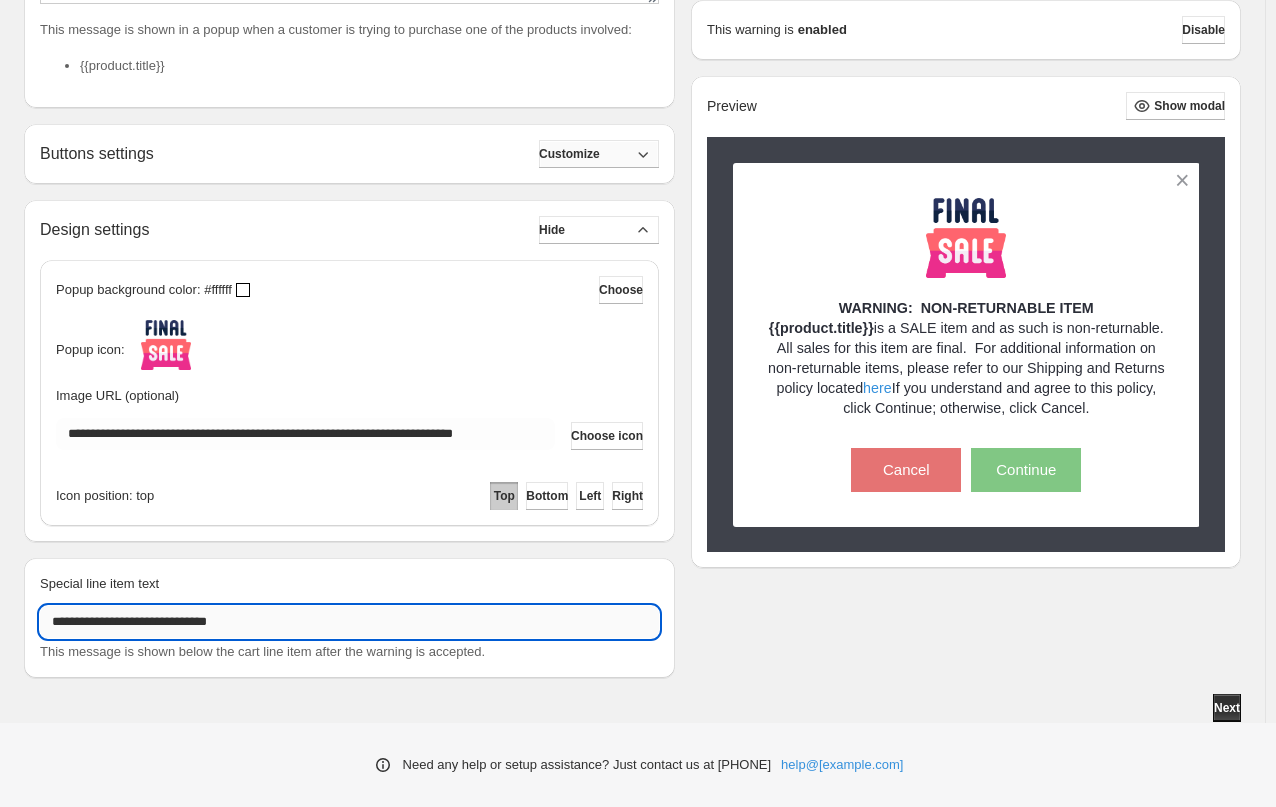 paste on "**********" 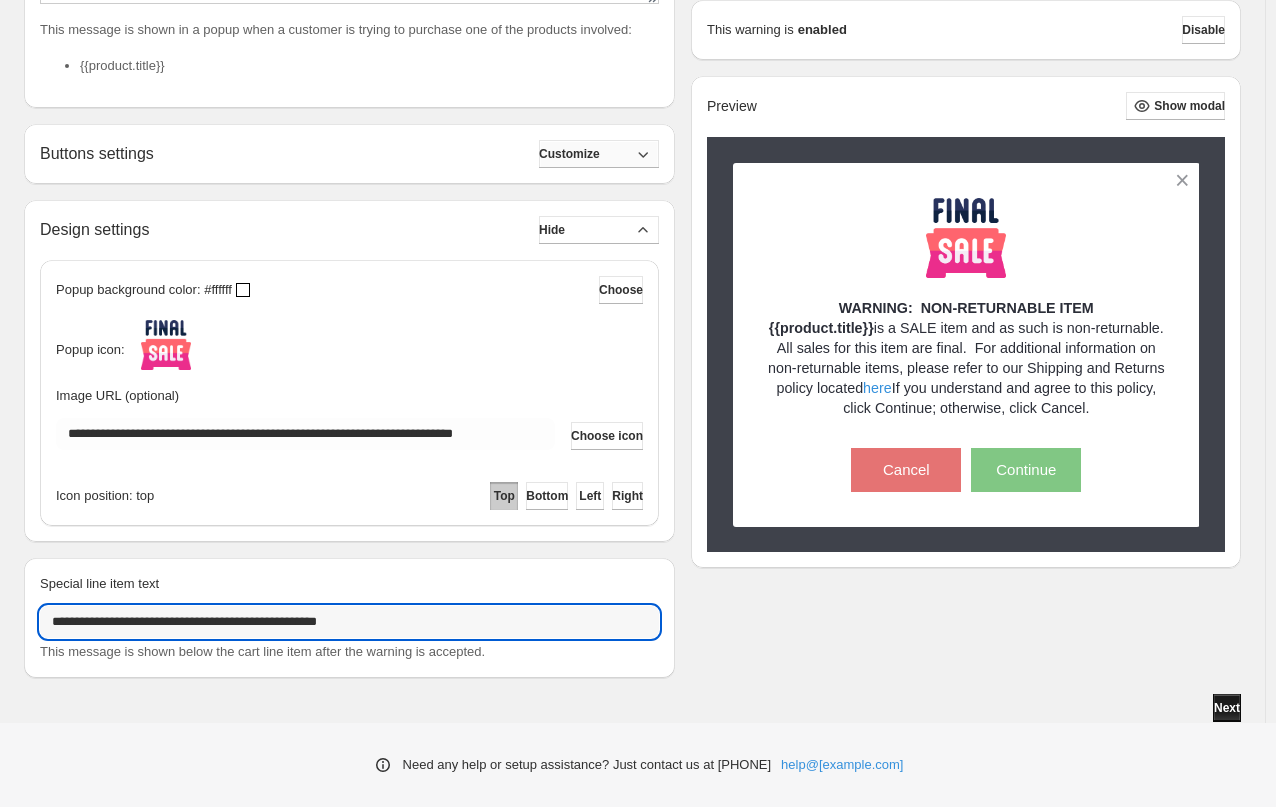 type on "**********" 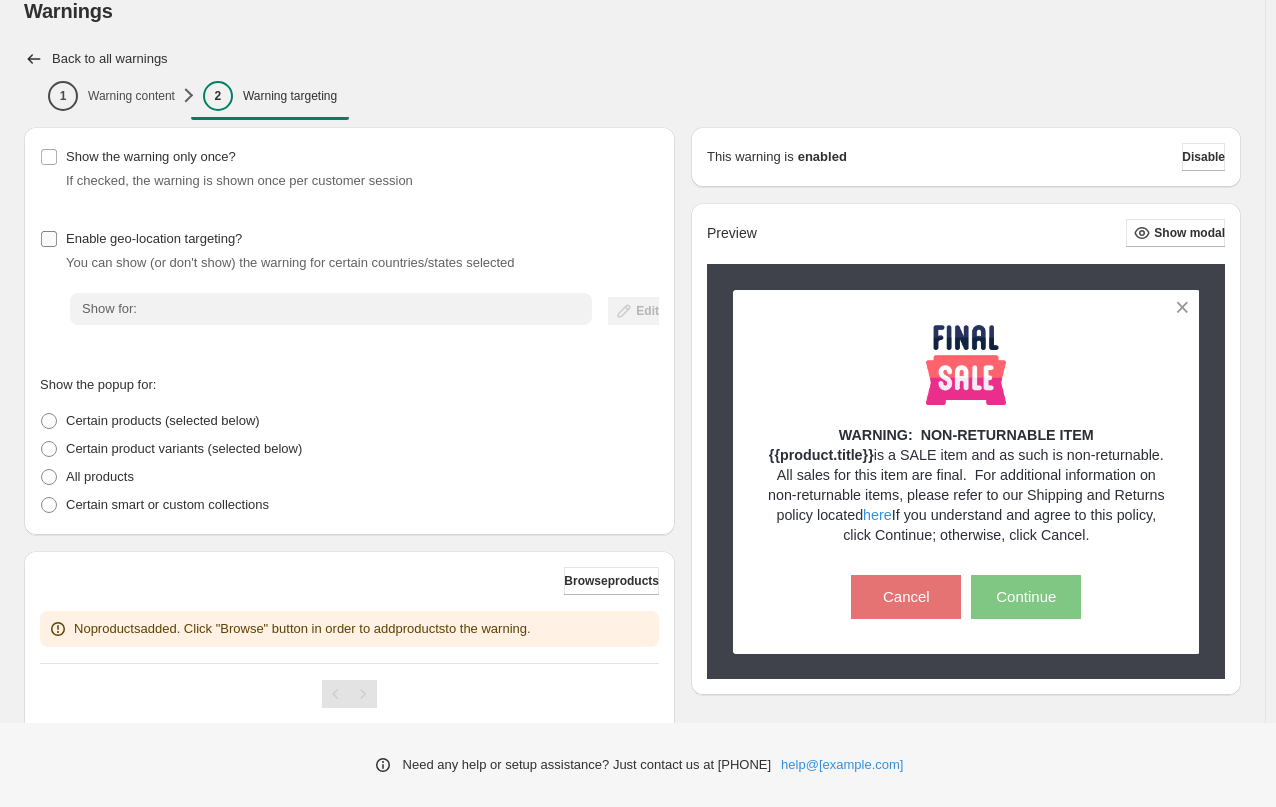 scroll, scrollTop: 0, scrollLeft: 0, axis: both 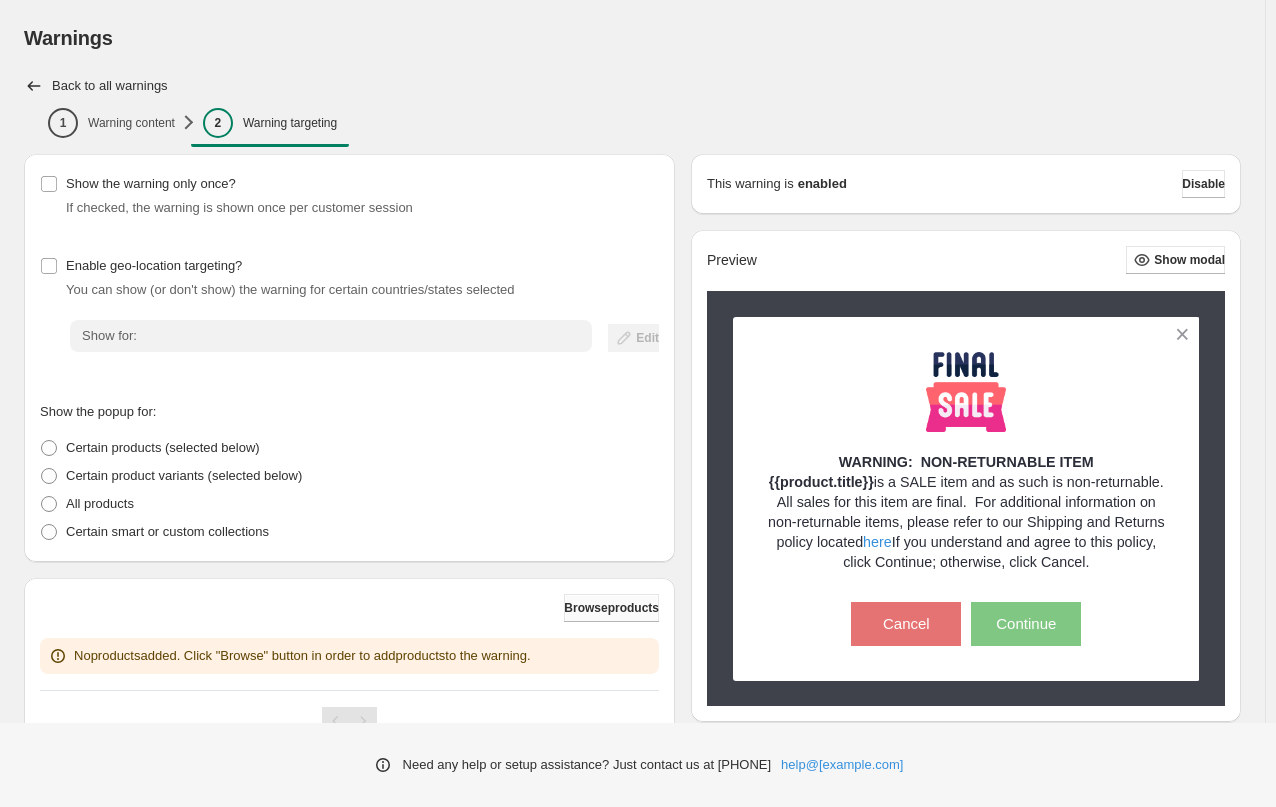 click on "Browse  products" at bounding box center (611, 608) 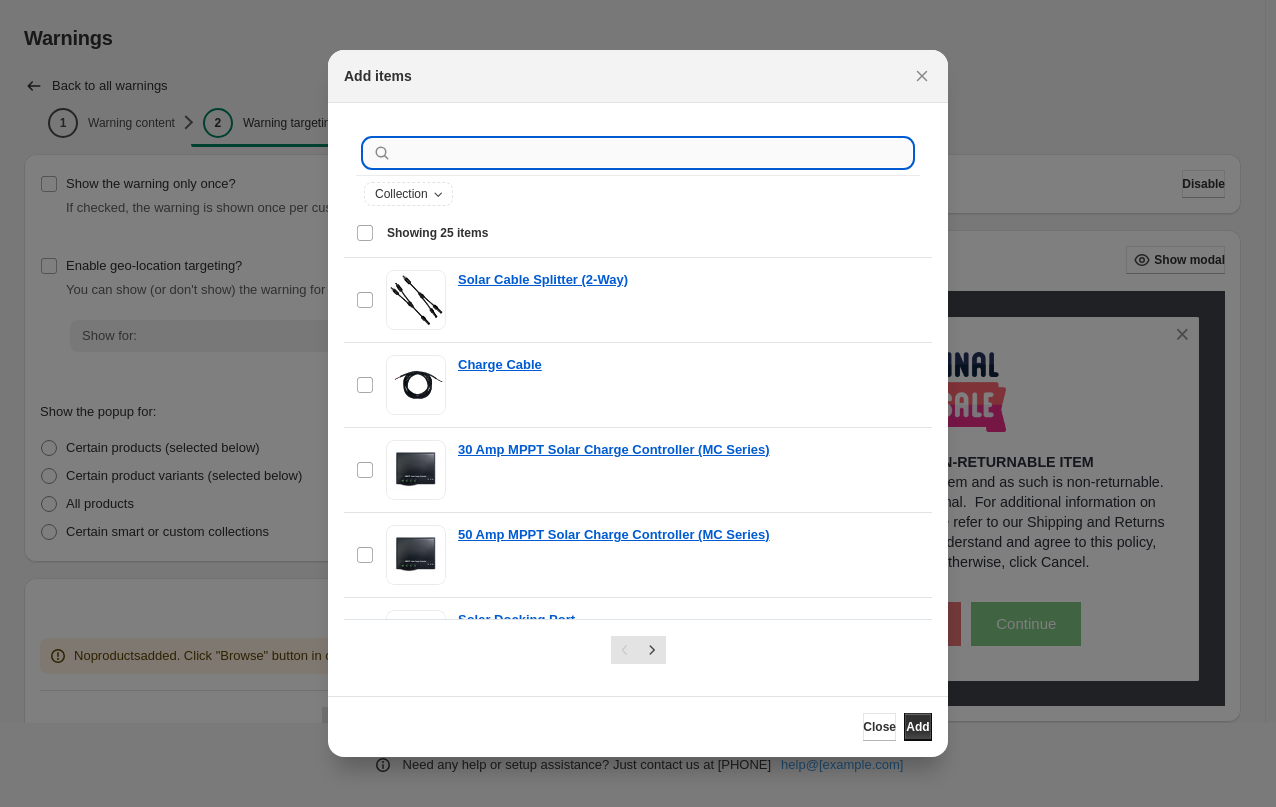 click at bounding box center [654, 153] 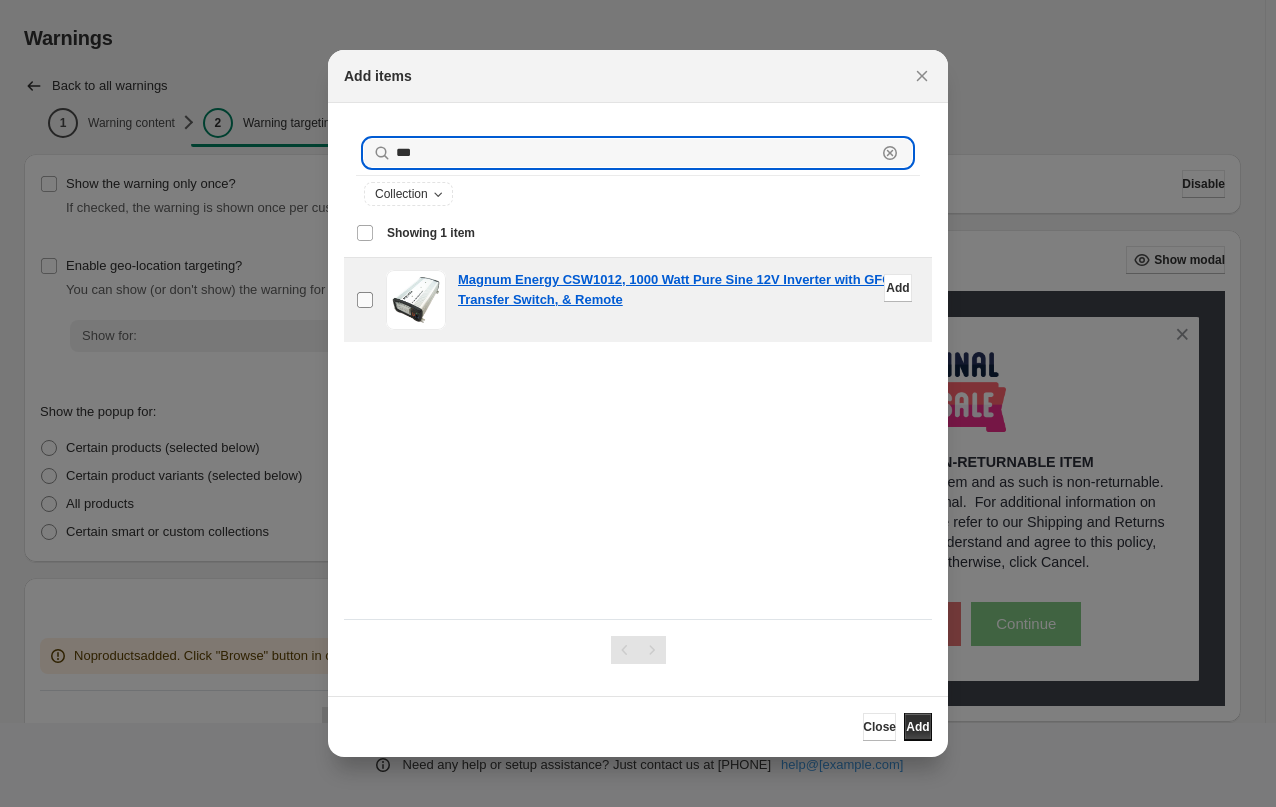 type on "***" 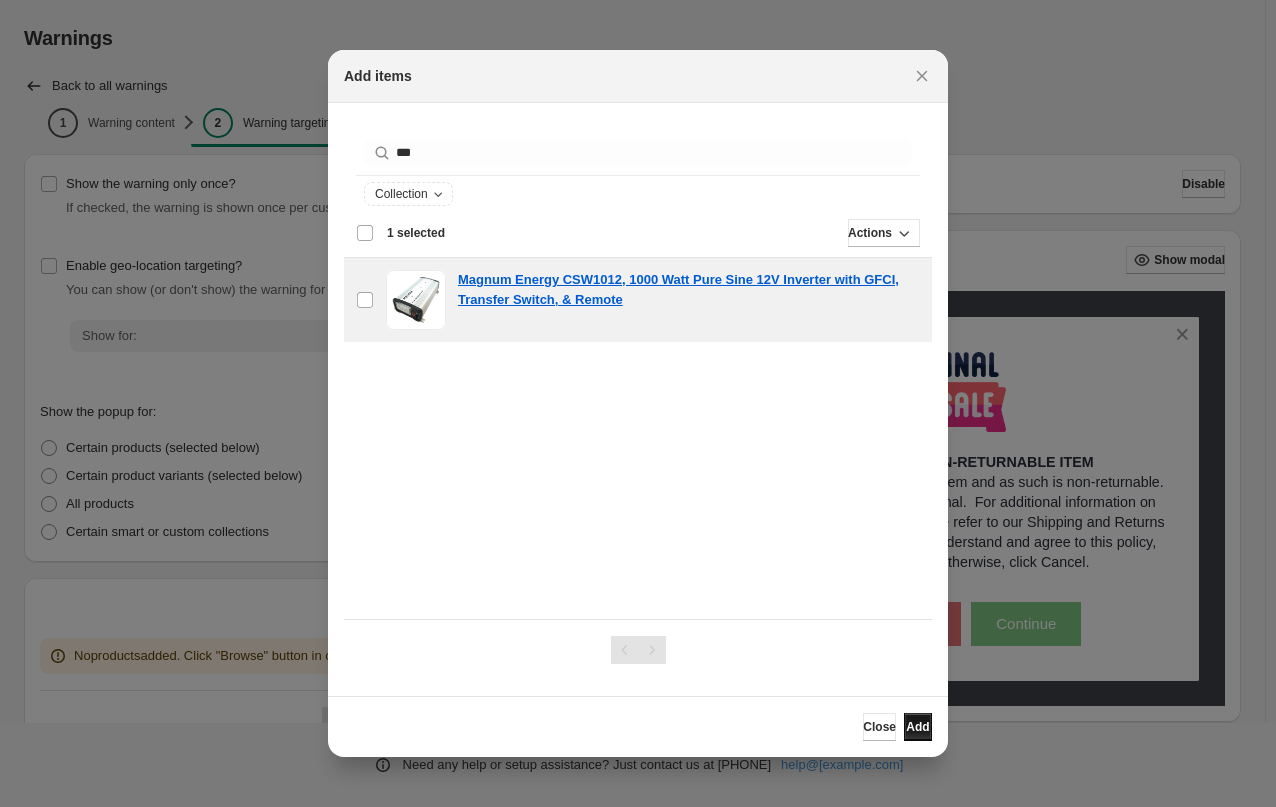 click on "Add" at bounding box center (917, 727) 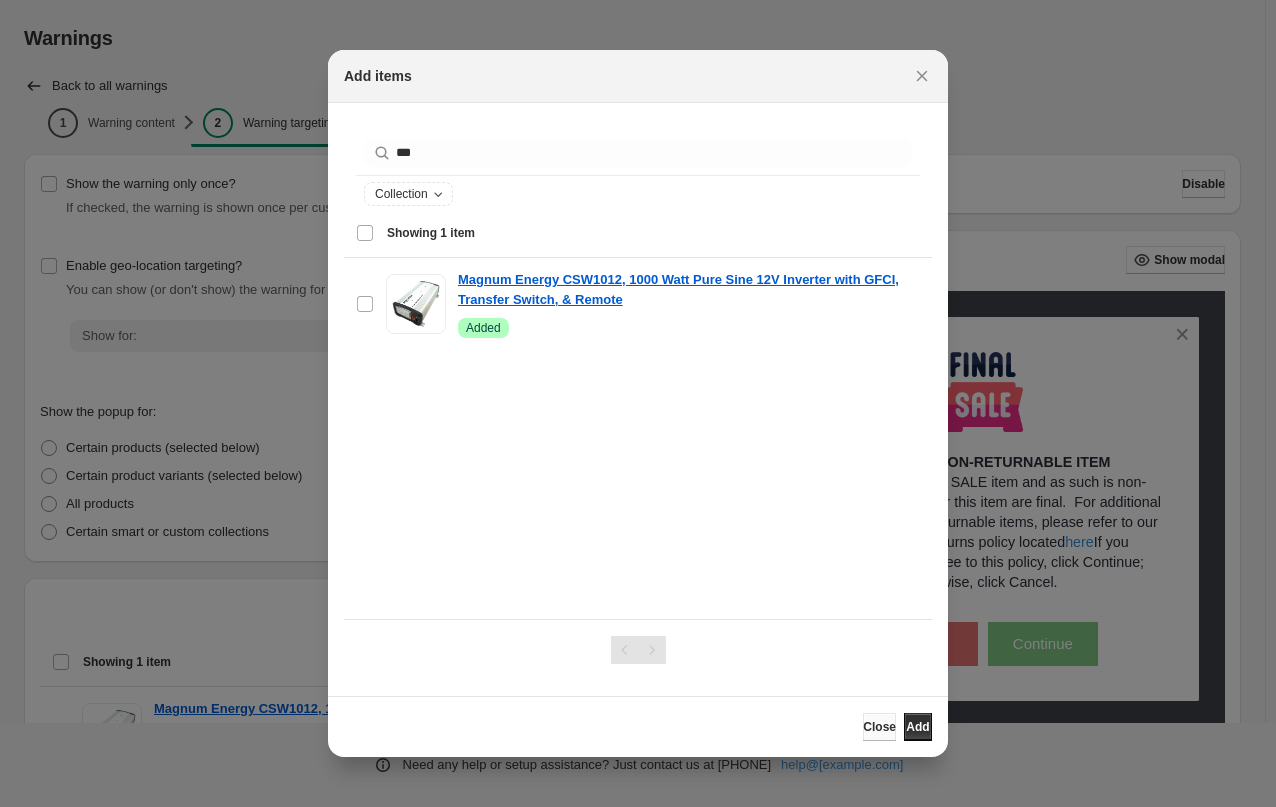 click on "Close" at bounding box center [879, 727] 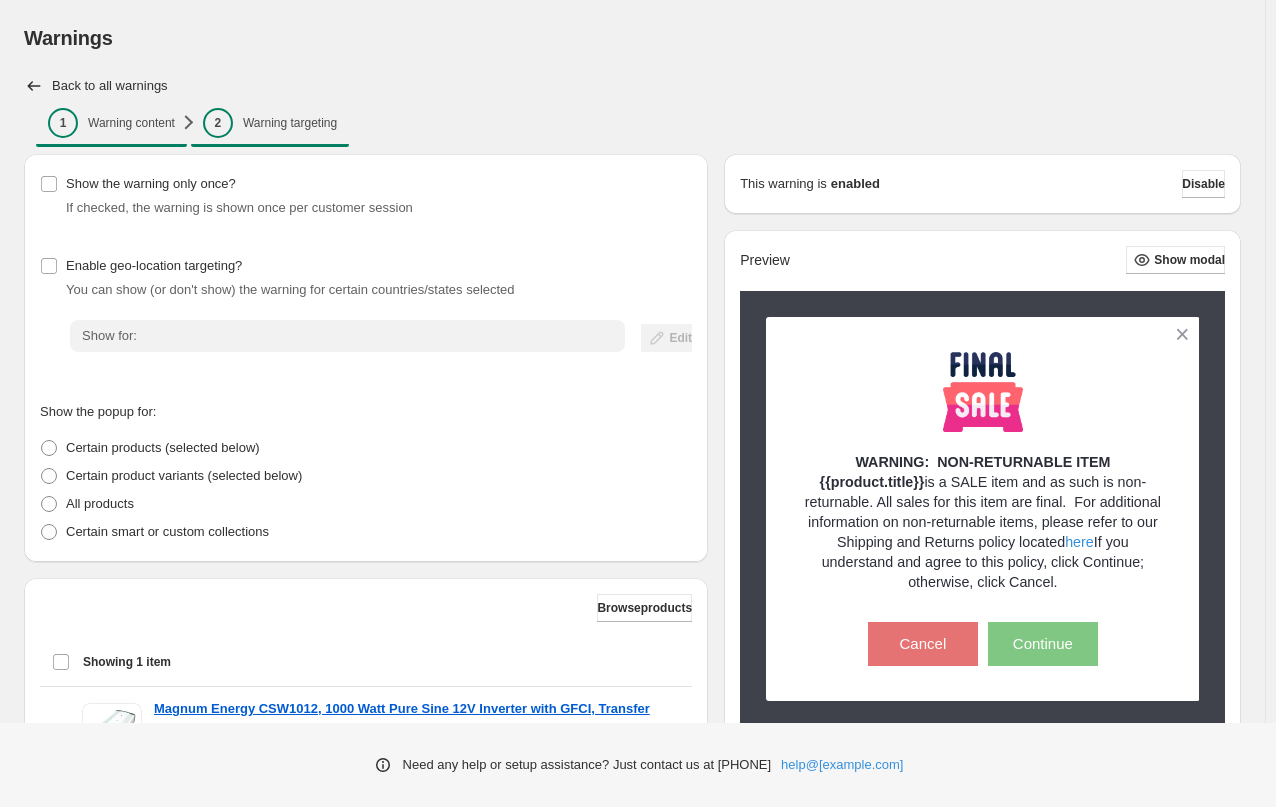 click on "Warning content" at bounding box center [131, 123] 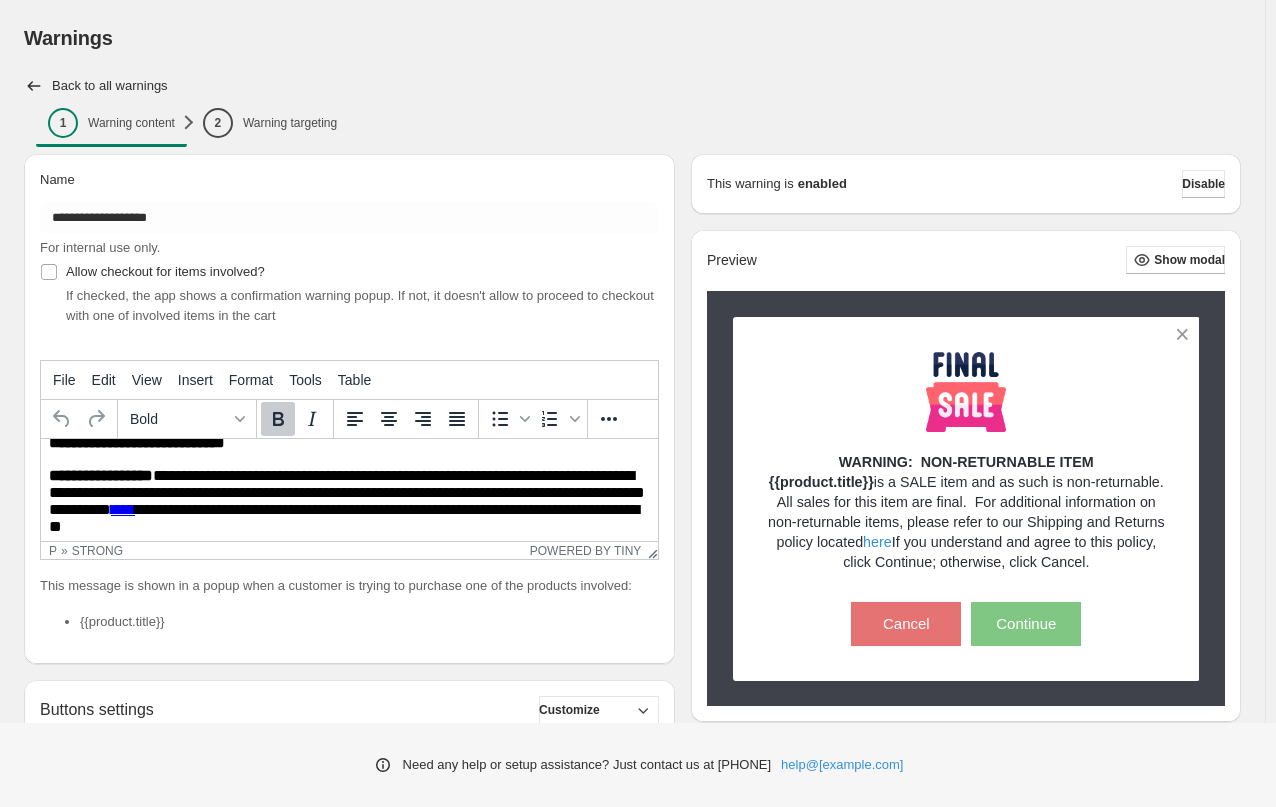 scroll, scrollTop: 0, scrollLeft: 0, axis: both 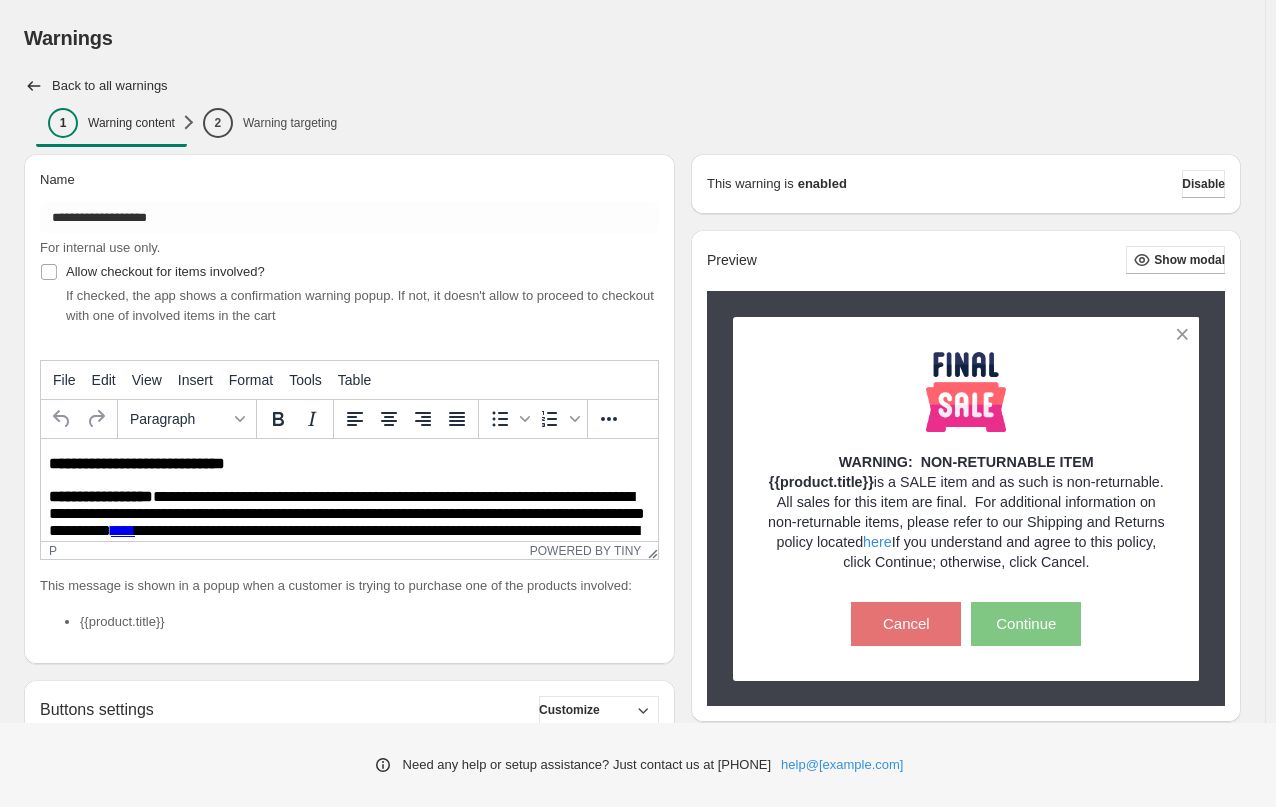 click on "**********" at bounding box center (347, 535) 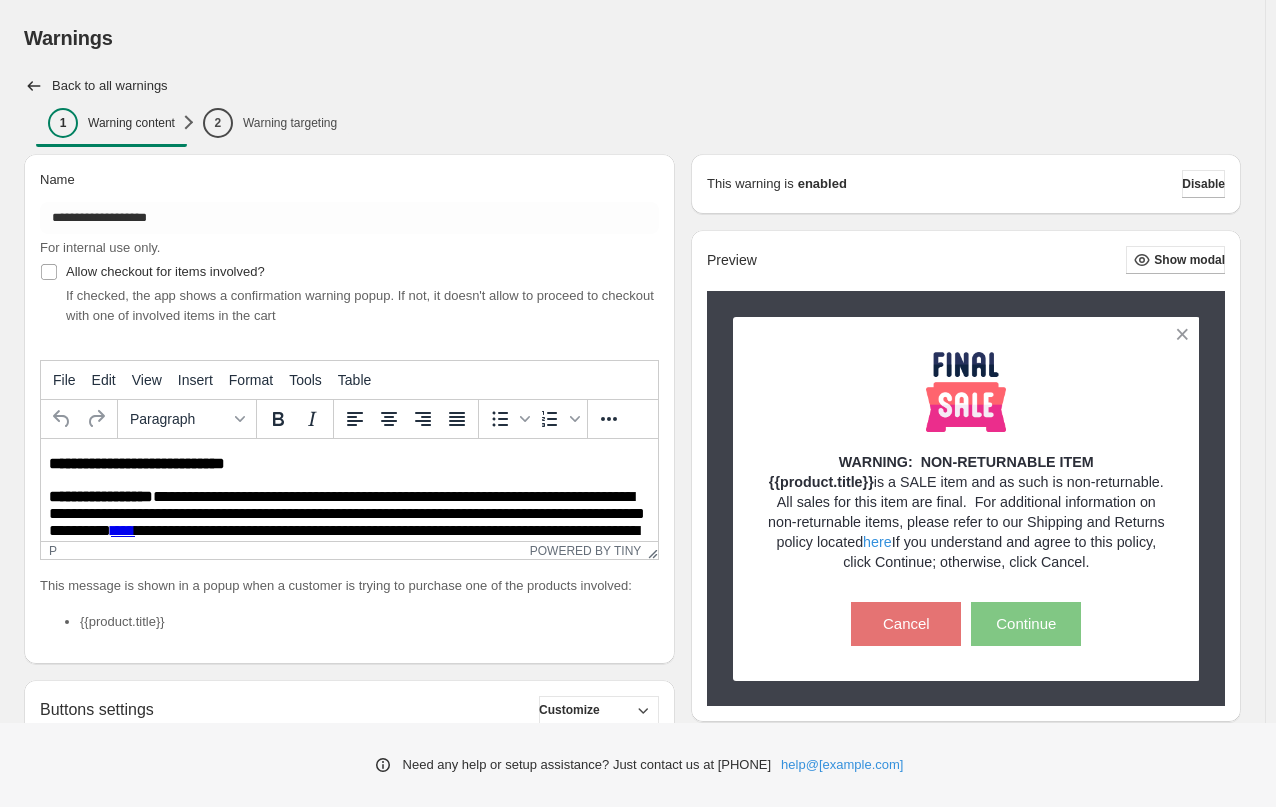 type 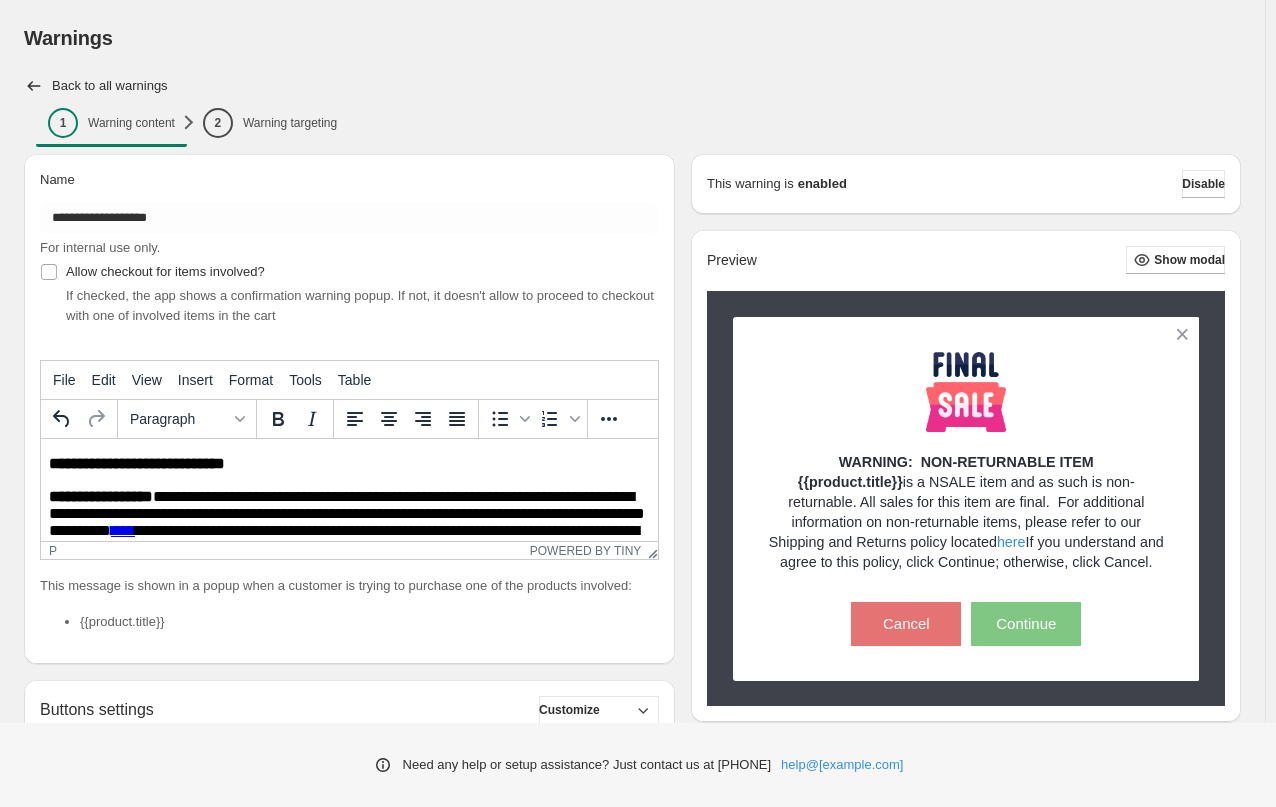 type 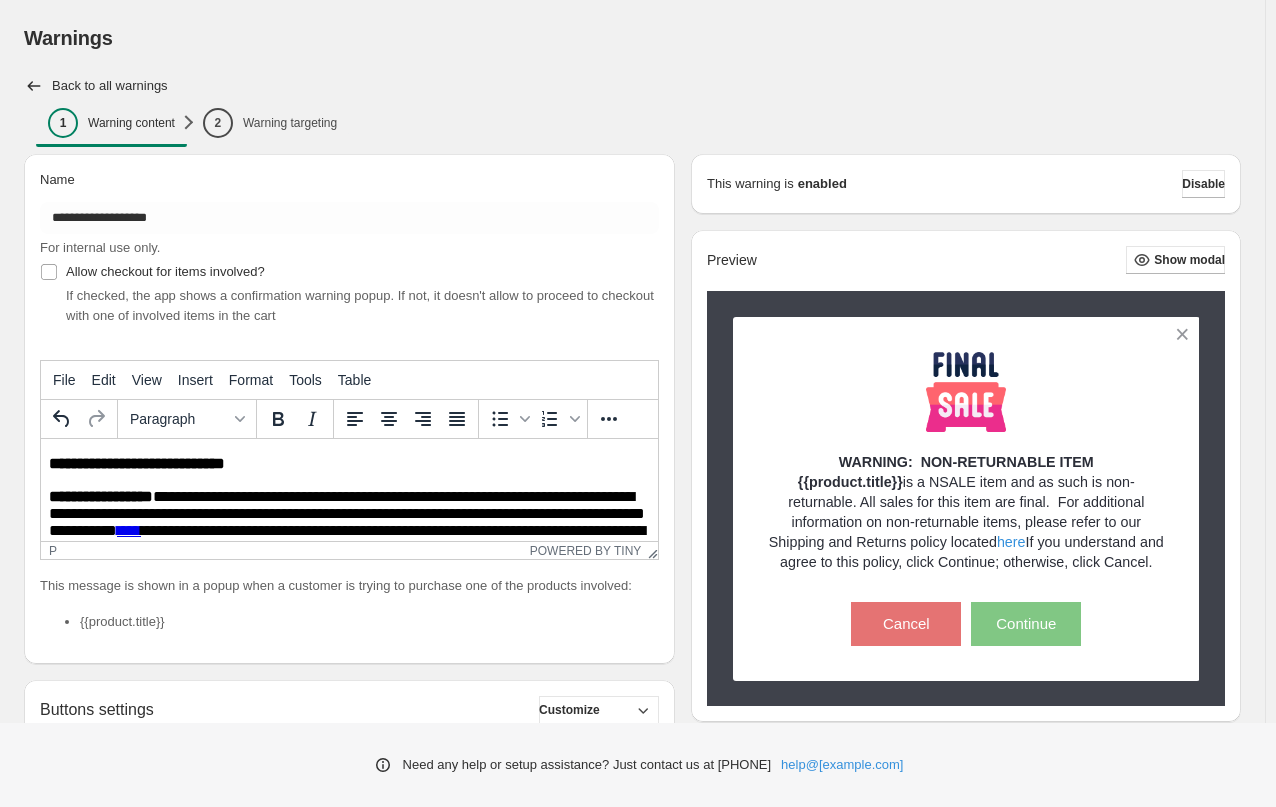 click on "**********" at bounding box center [347, 535] 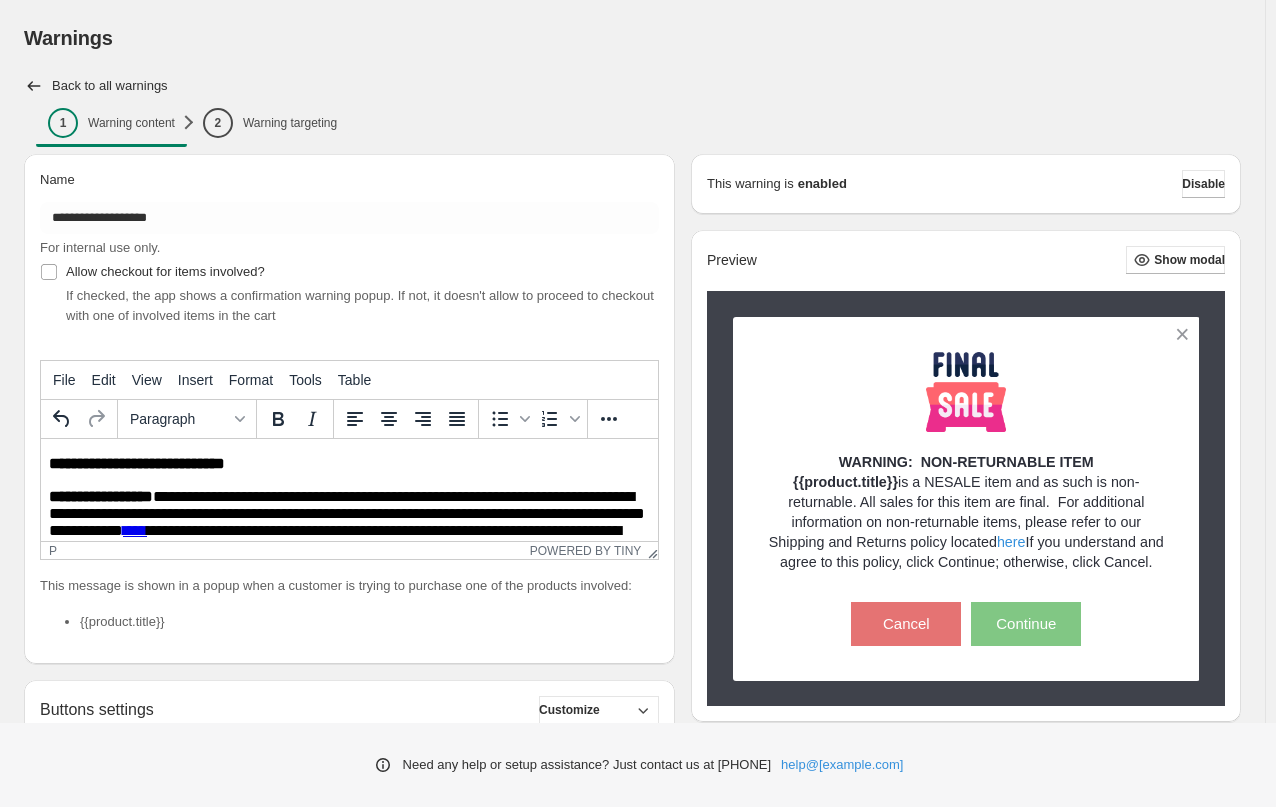 click on "1 Warning content" at bounding box center [111, 123] 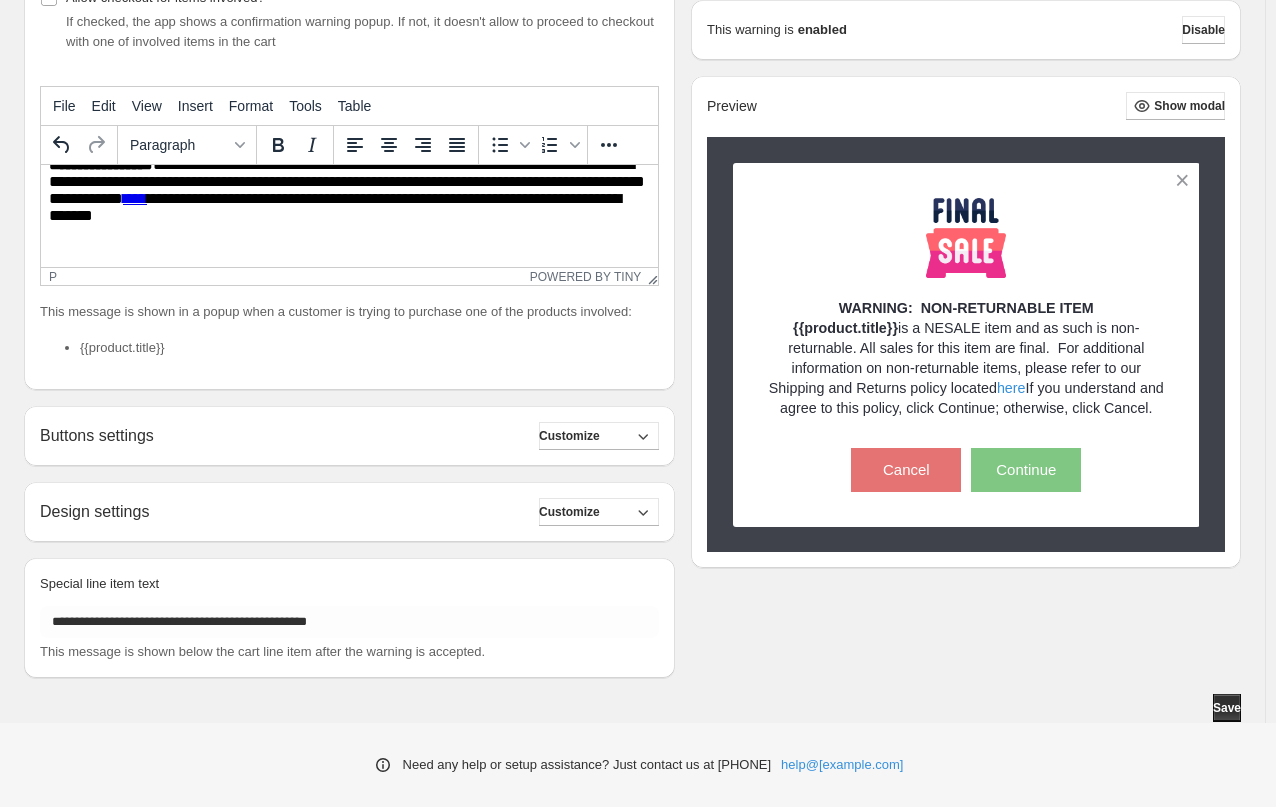 scroll, scrollTop: 0, scrollLeft: 0, axis: both 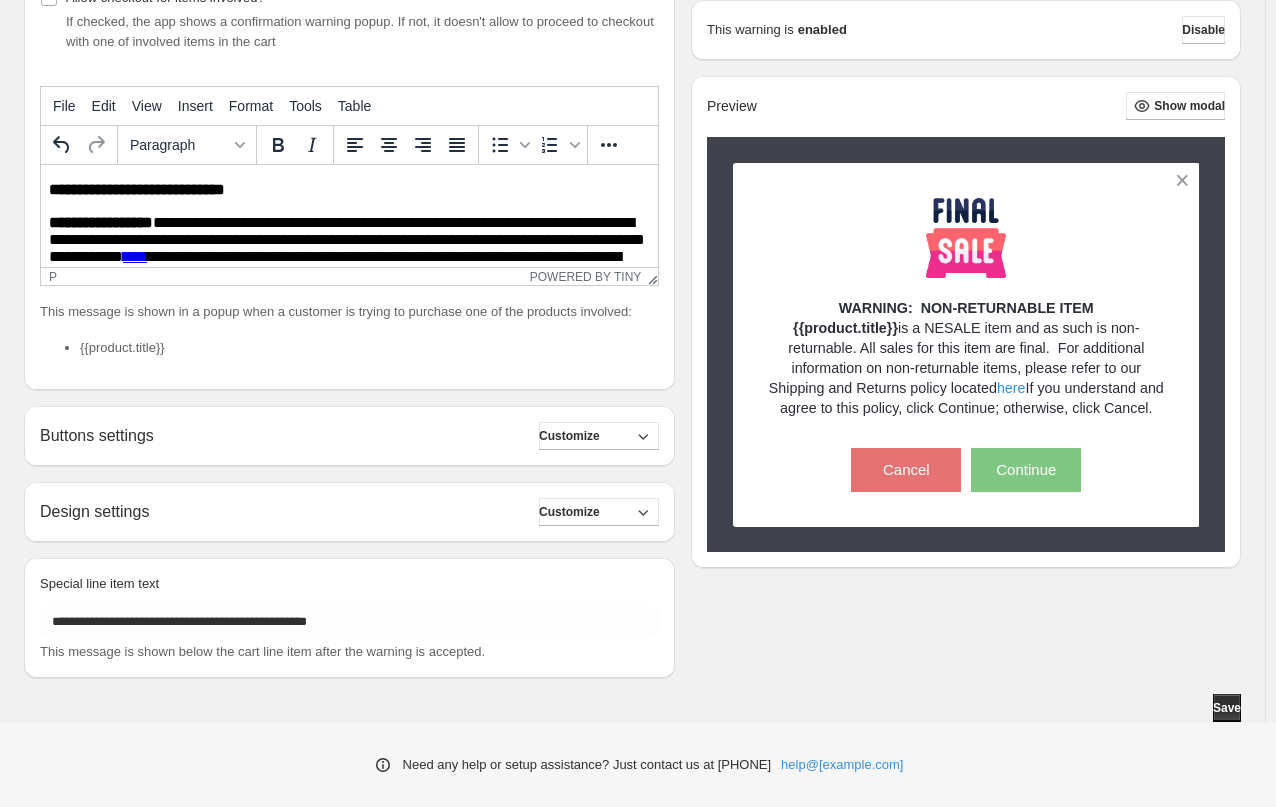 click on "**********" at bounding box center [347, 261] 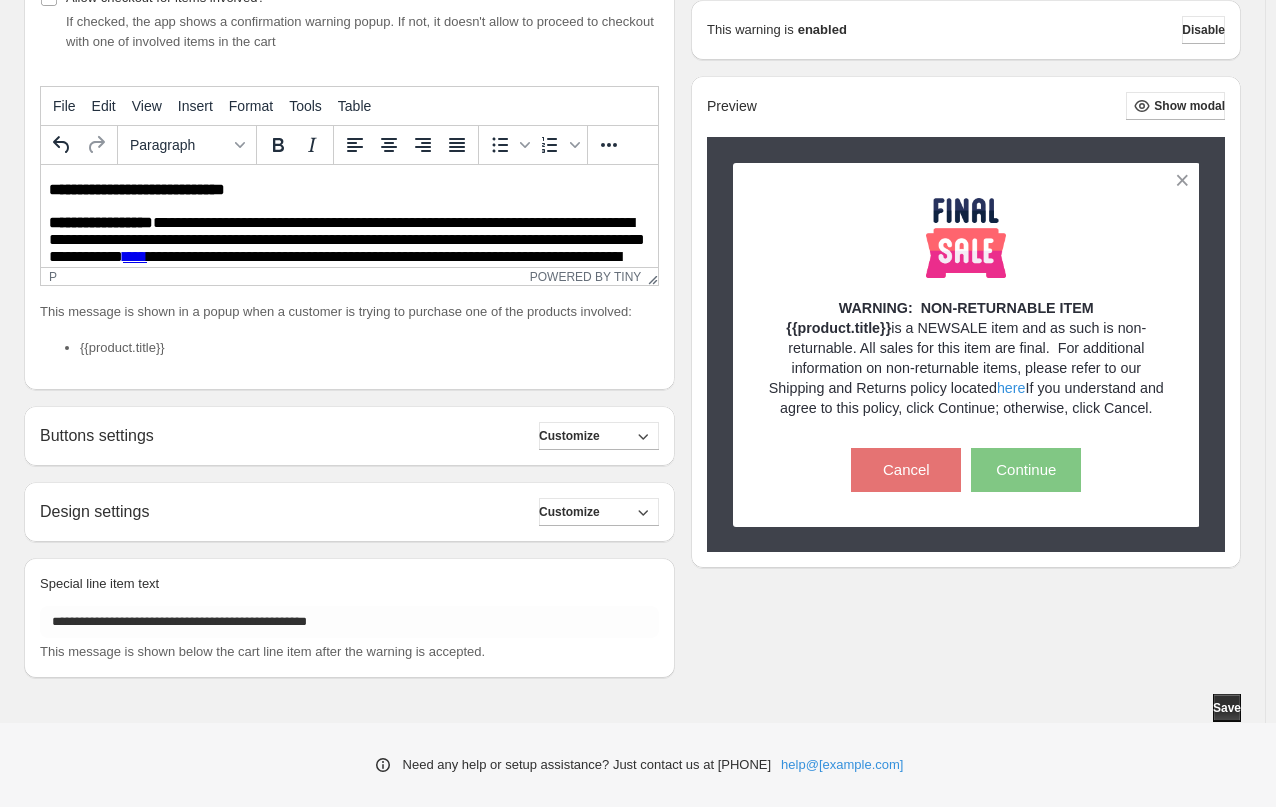 scroll, scrollTop: 0, scrollLeft: 0, axis: both 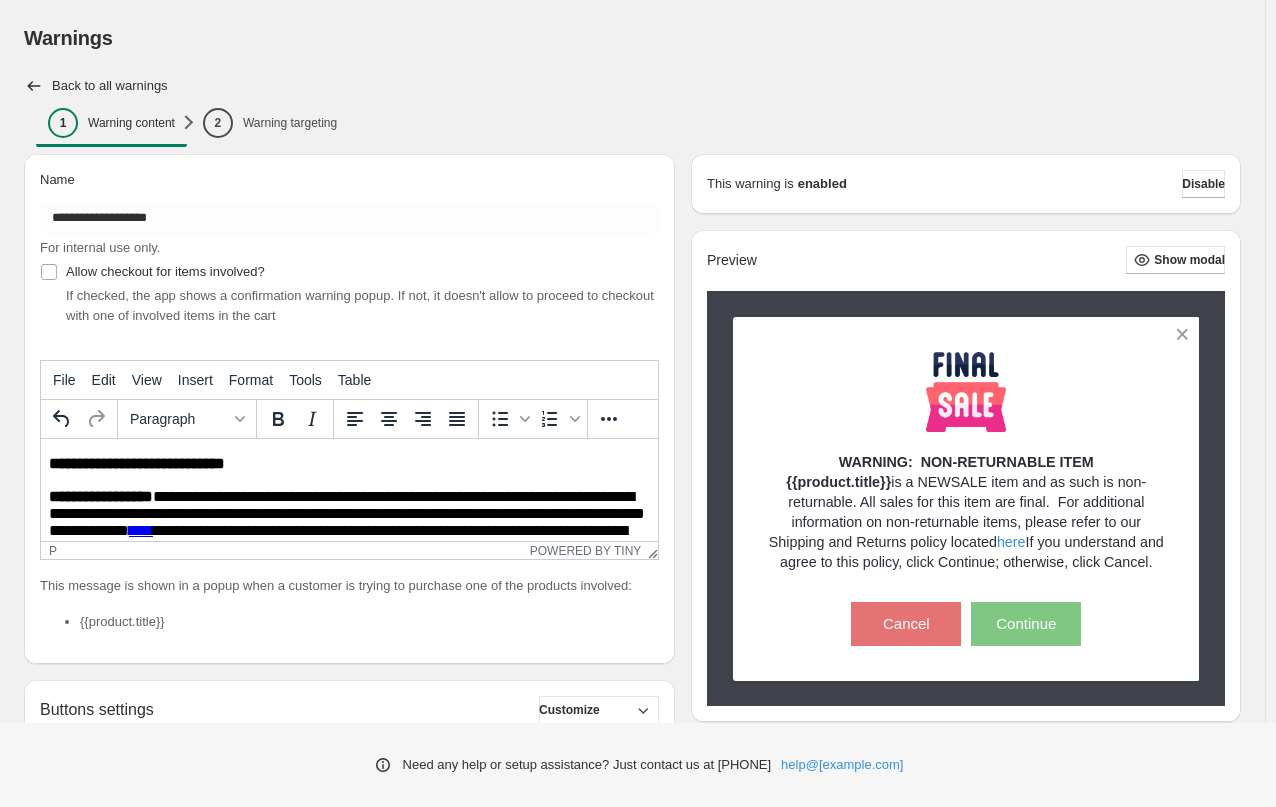 click on "**********" at bounding box center (347, 535) 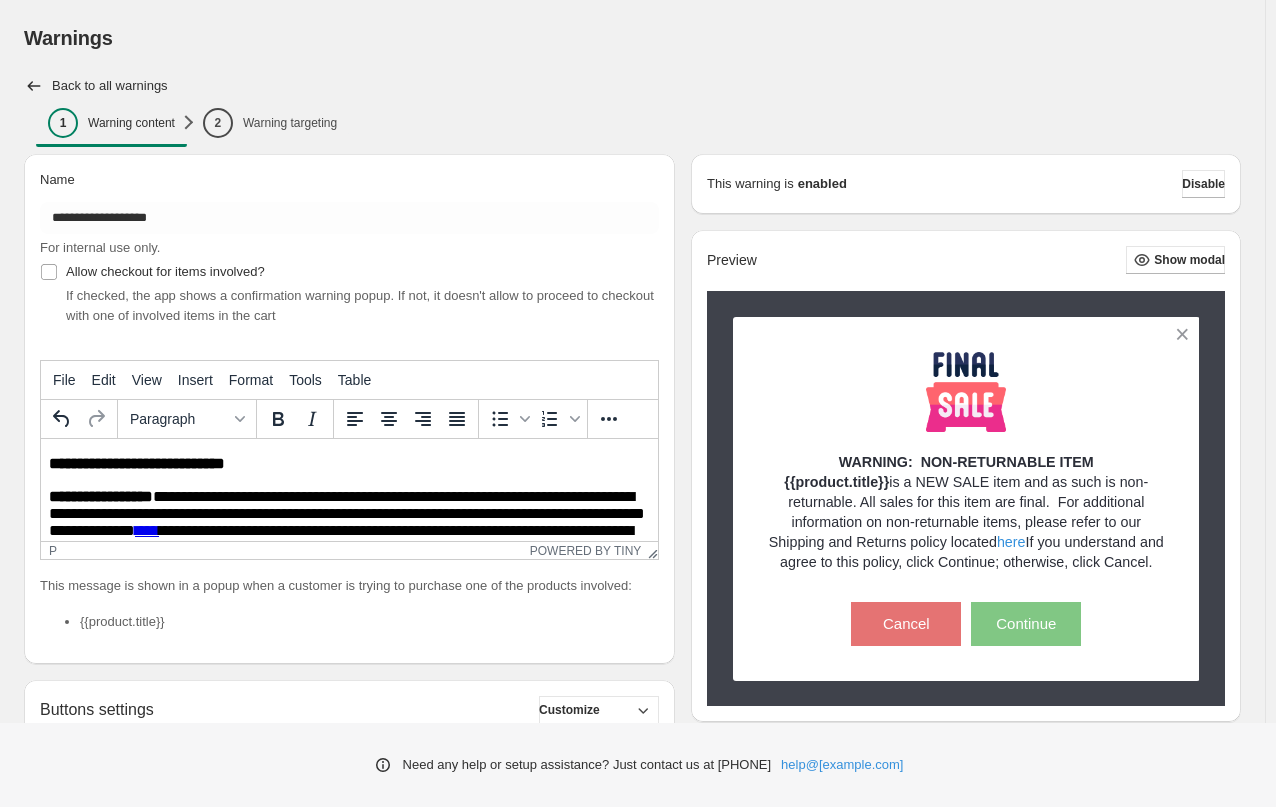 click on "**********" at bounding box center [347, 535] 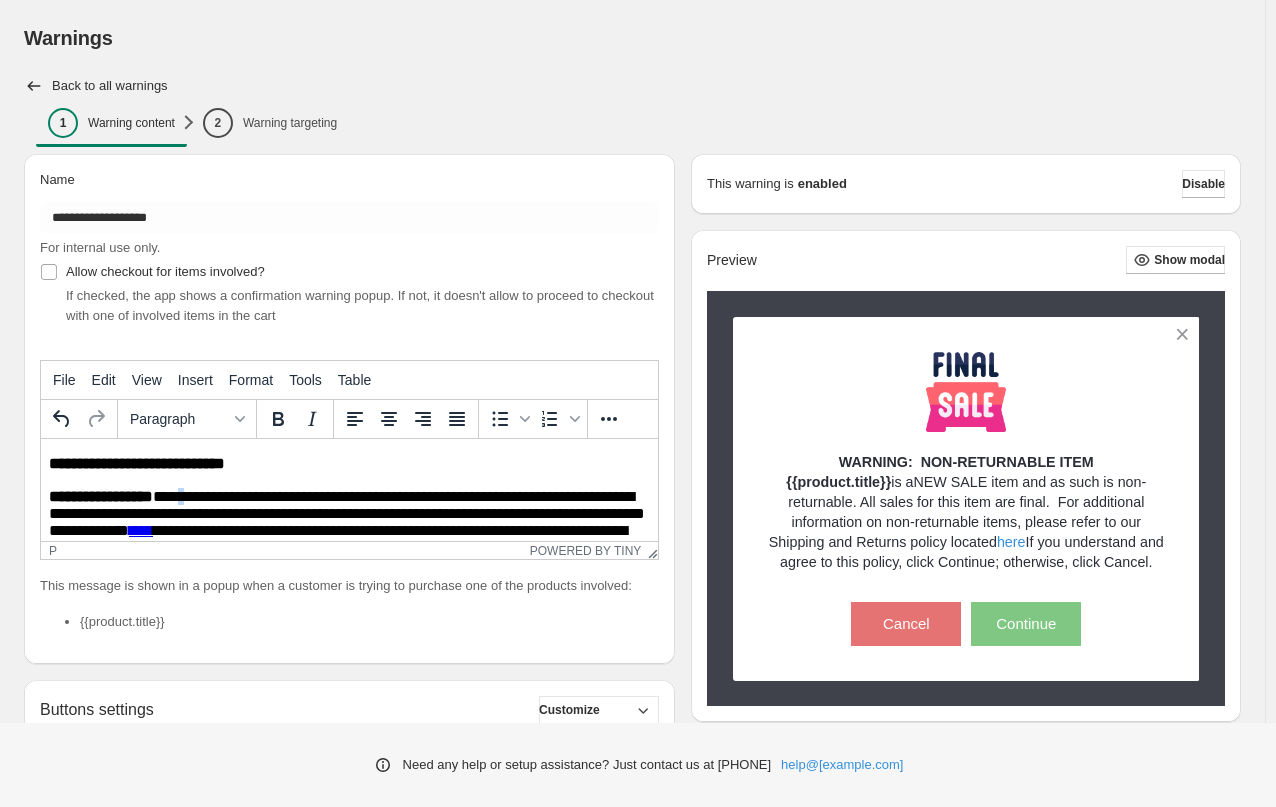 click on "**********" at bounding box center (347, 535) 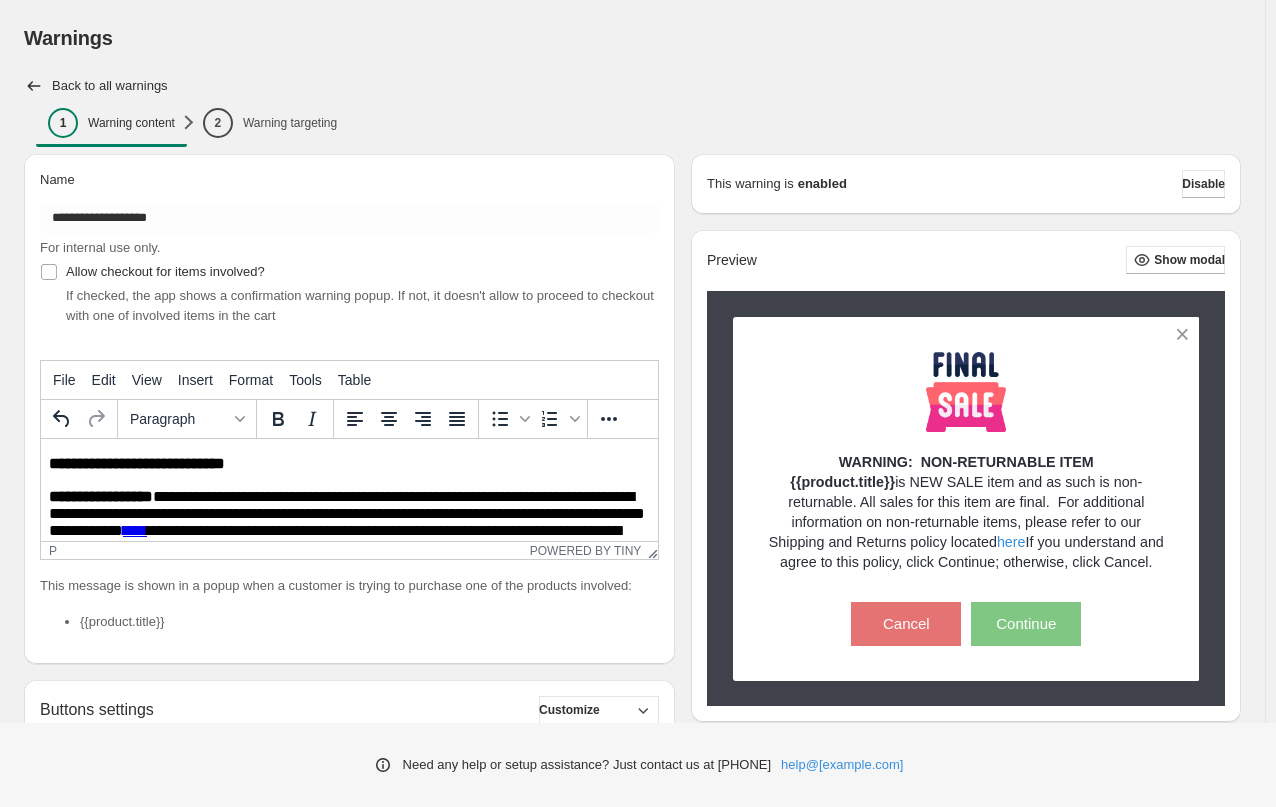 click on "**********" at bounding box center [347, 535] 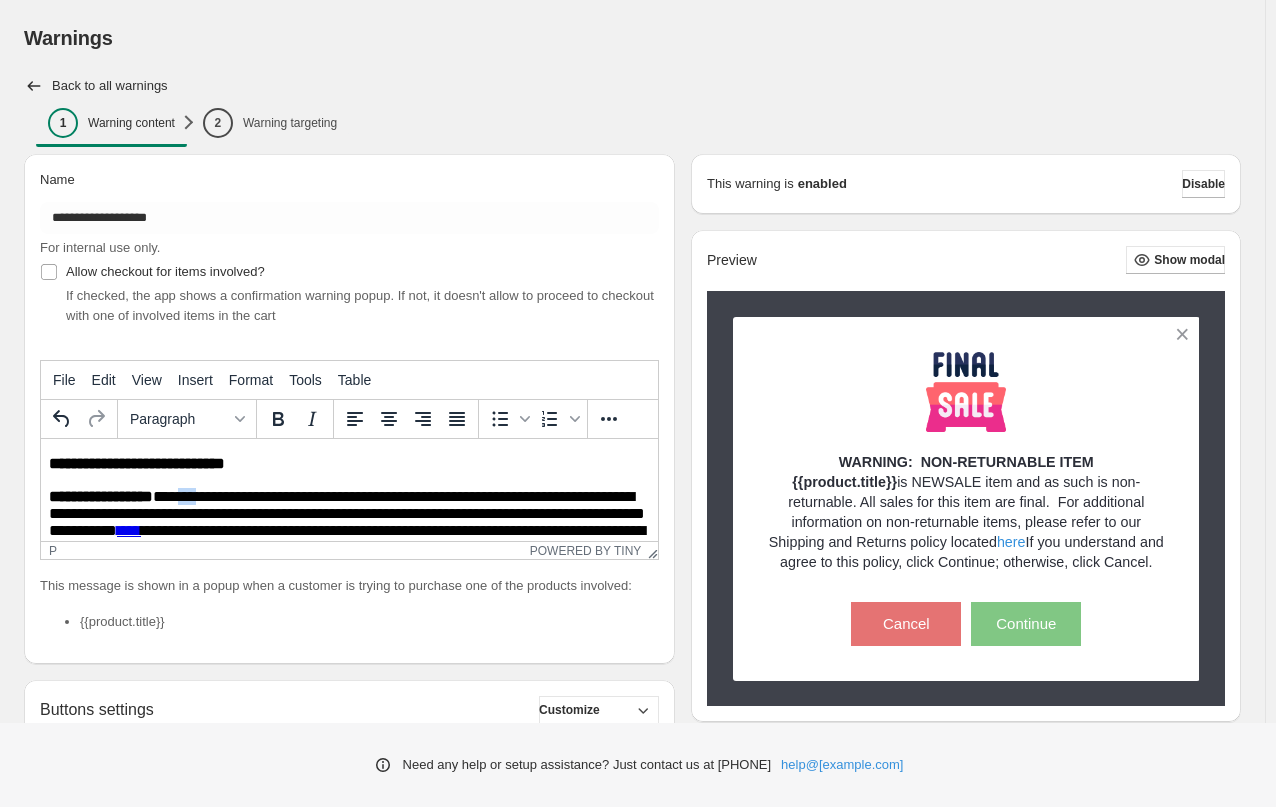 drag, startPoint x: 232, startPoint y: 494, endPoint x: 268, endPoint y: 498, distance: 36.221542 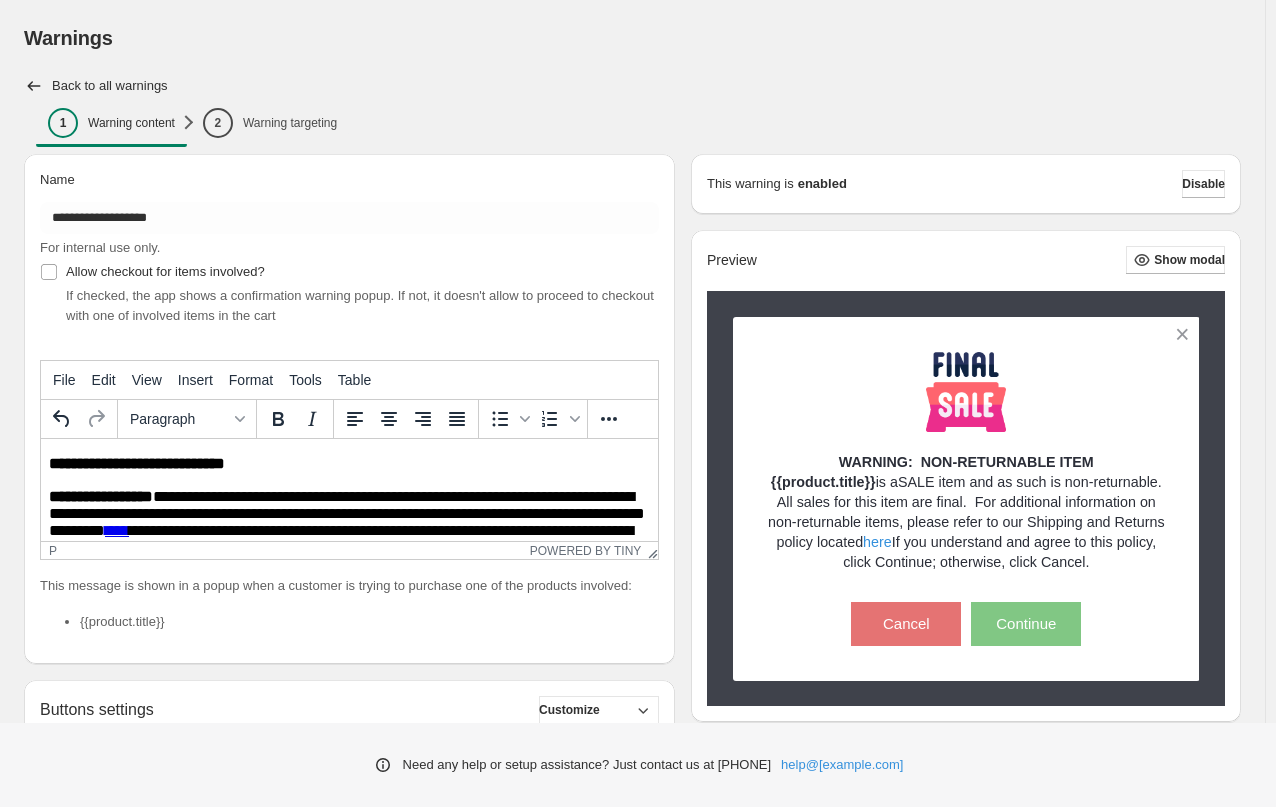 click on "**********" at bounding box center (347, 535) 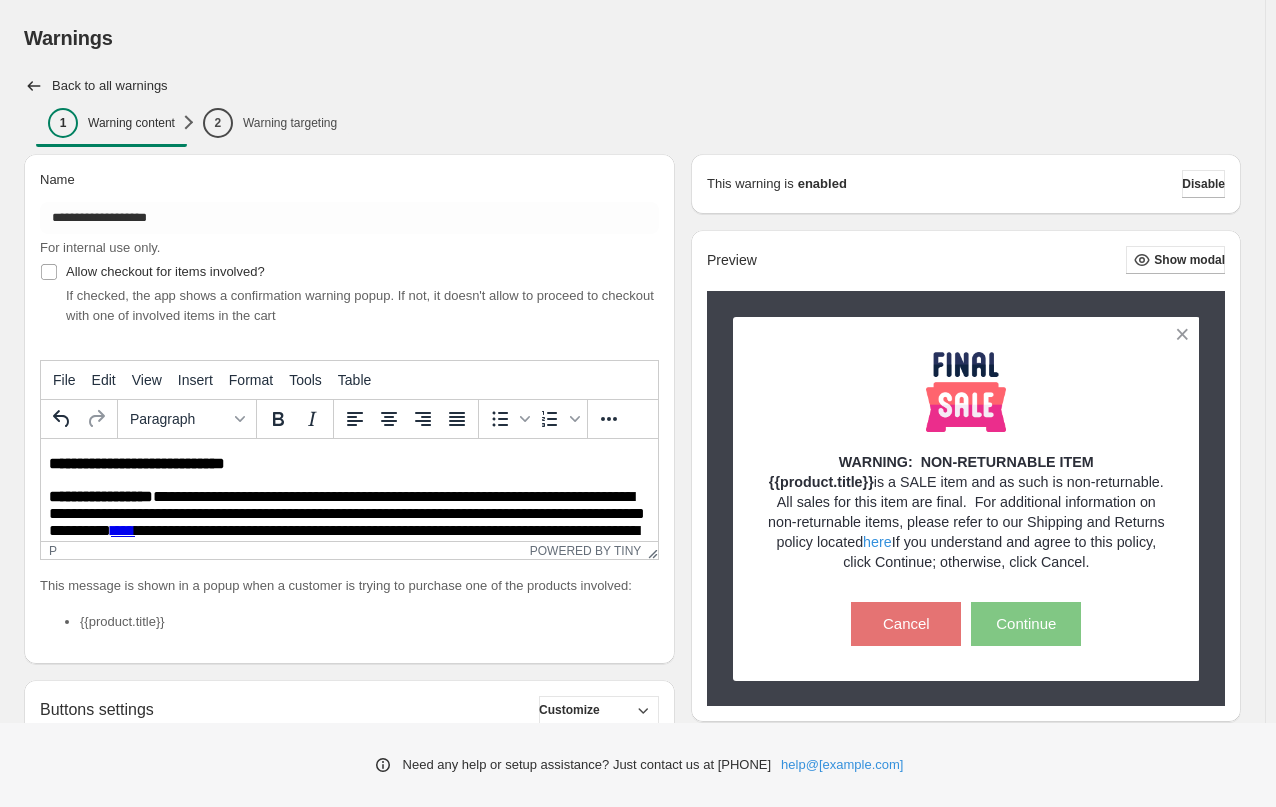 click on "**********" at bounding box center (347, 535) 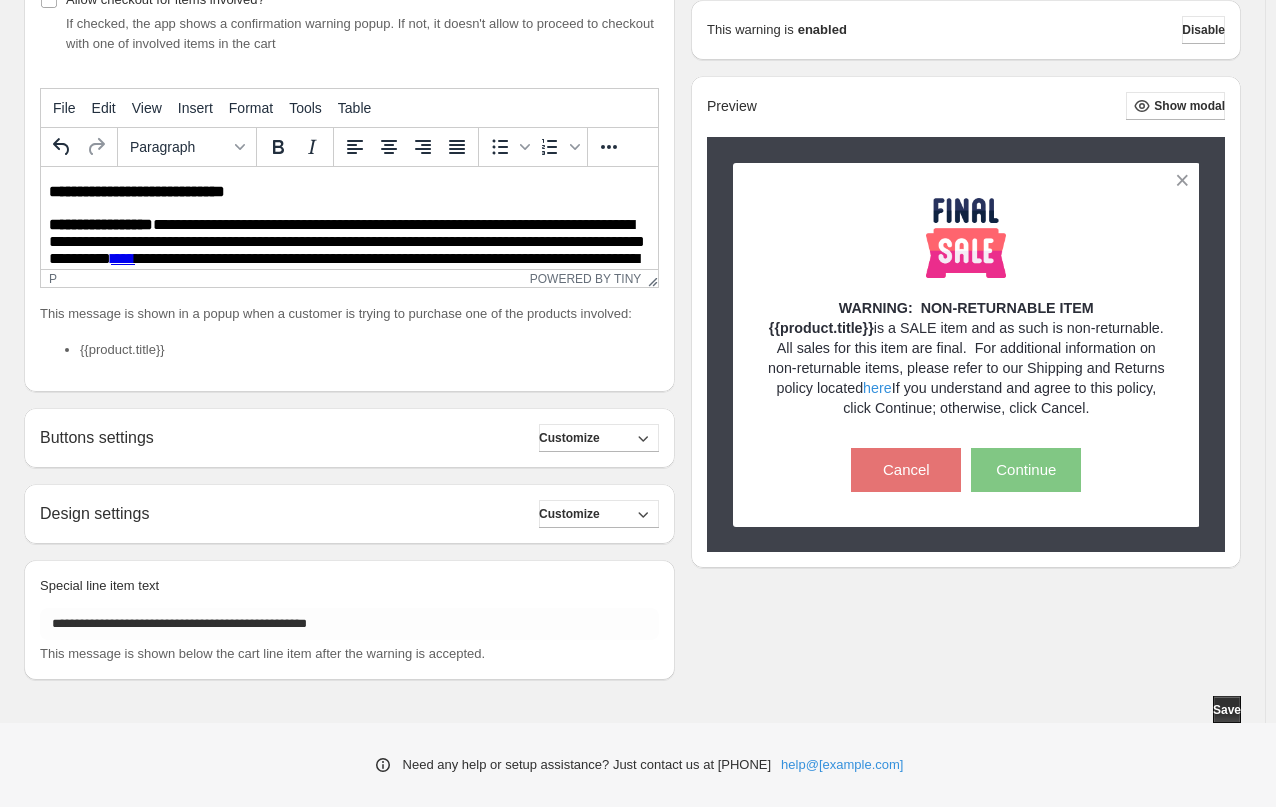 scroll, scrollTop: 274, scrollLeft: 0, axis: vertical 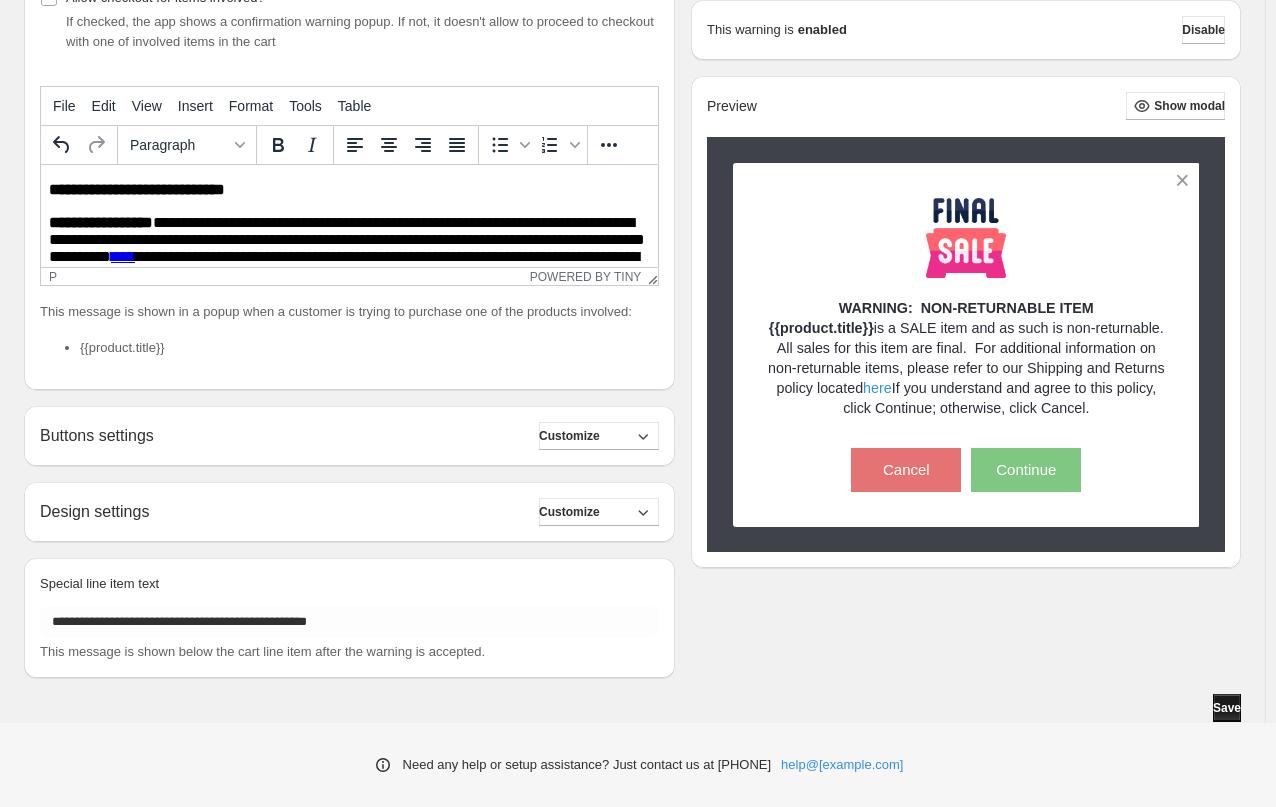 click on "Save" at bounding box center [1227, 708] 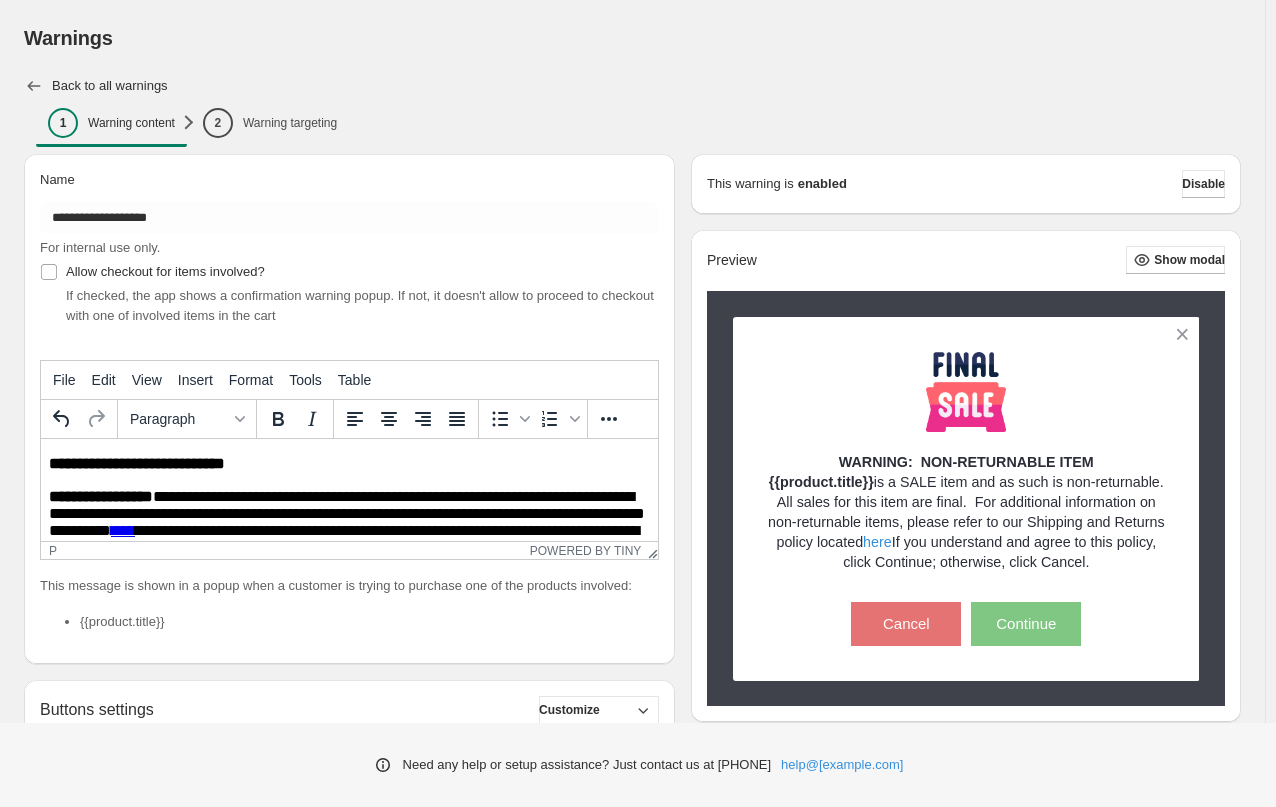 click 